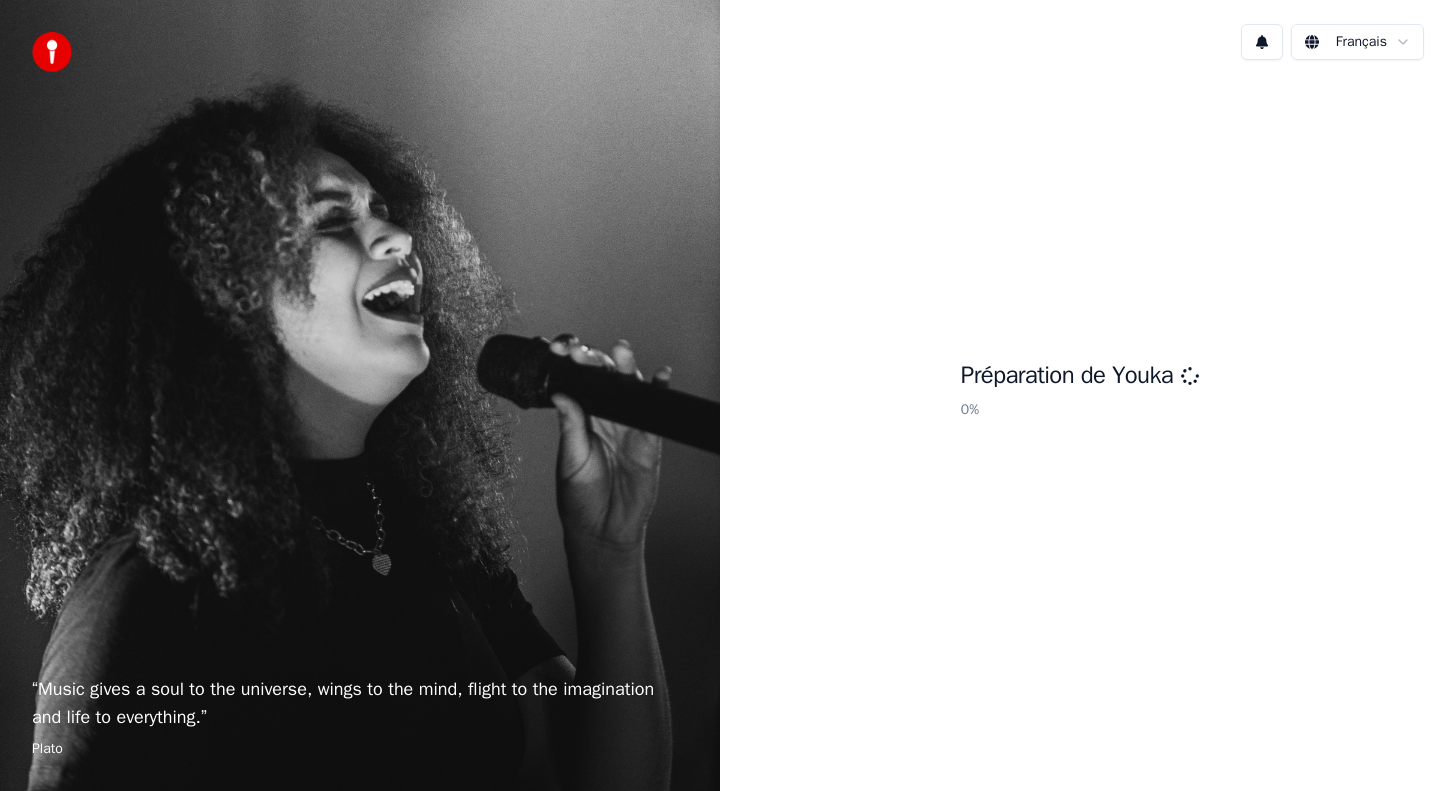 scroll, scrollTop: 0, scrollLeft: 0, axis: both 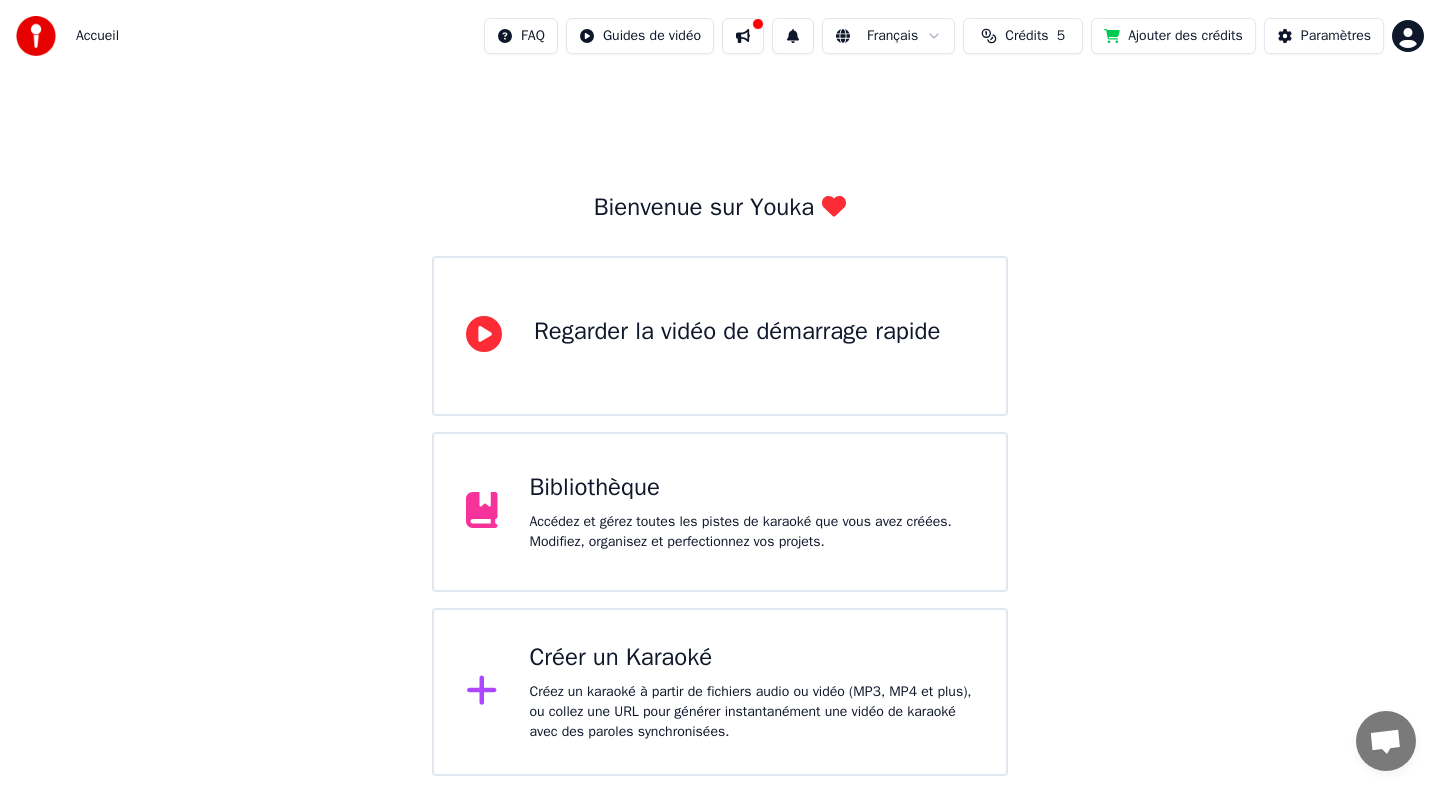 click on "Bibliothèque Accédez et gérez toutes les pistes de karaoké que vous avez créées. Modifiez, organisez et perfectionnez vos projets." at bounding box center [752, 512] 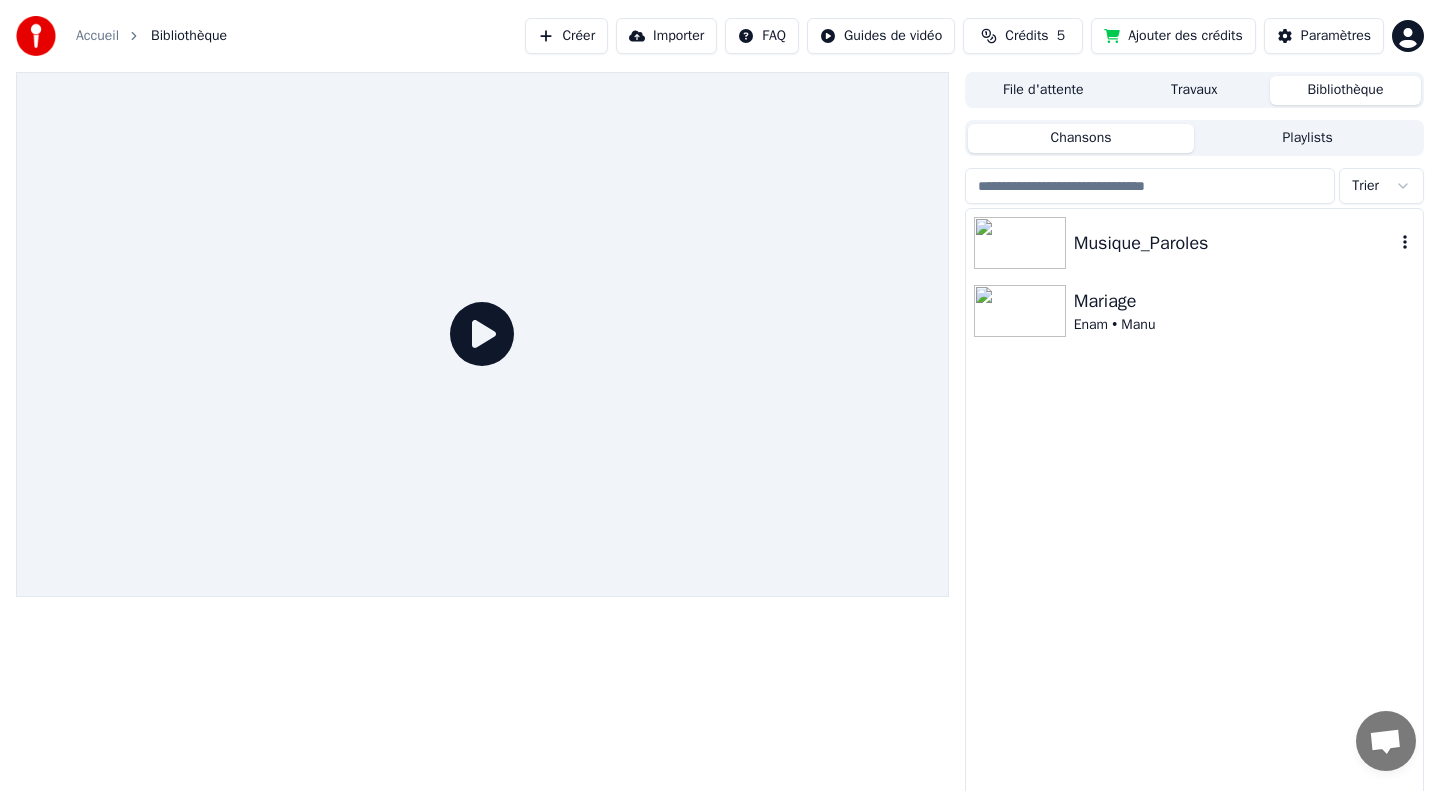 click at bounding box center [1020, 243] 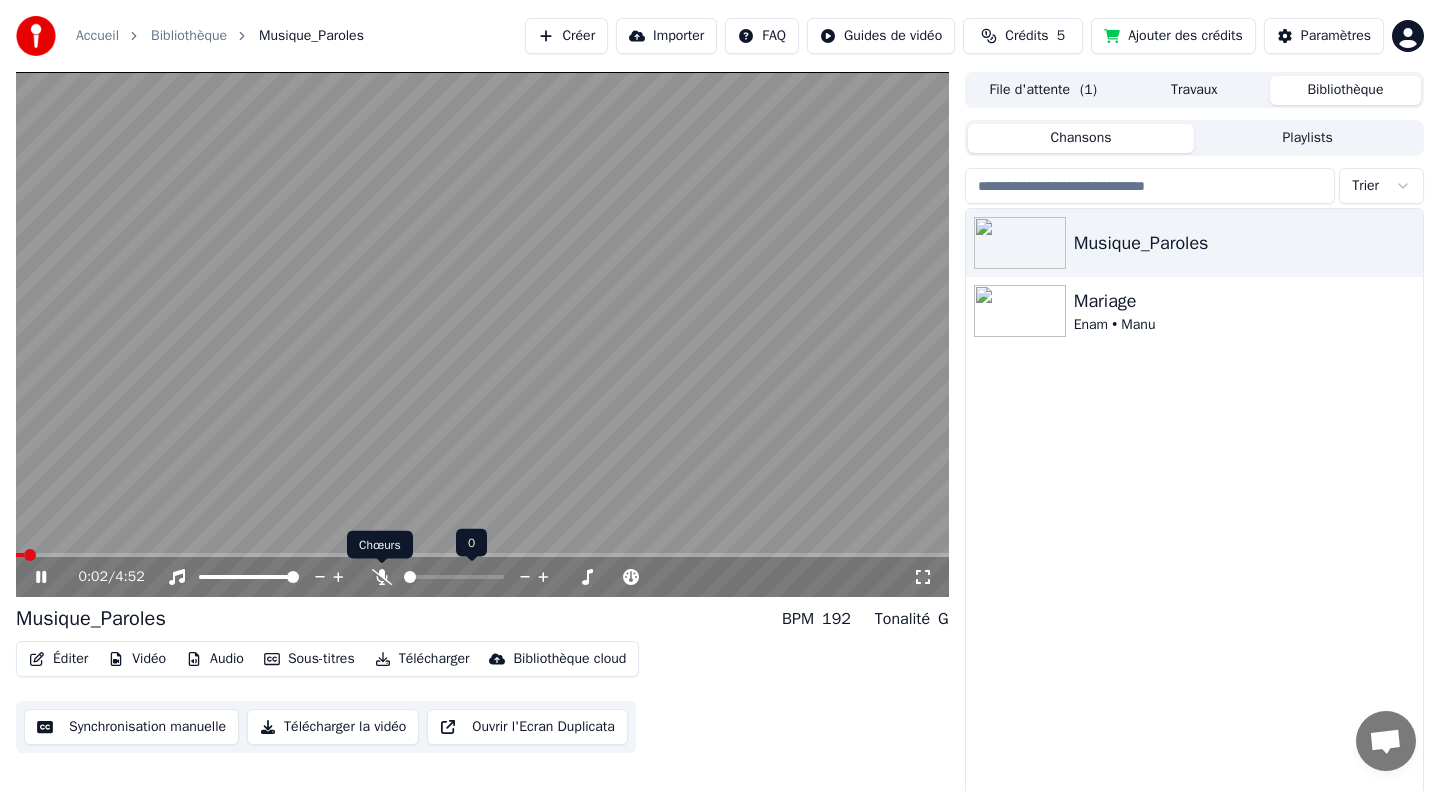 click 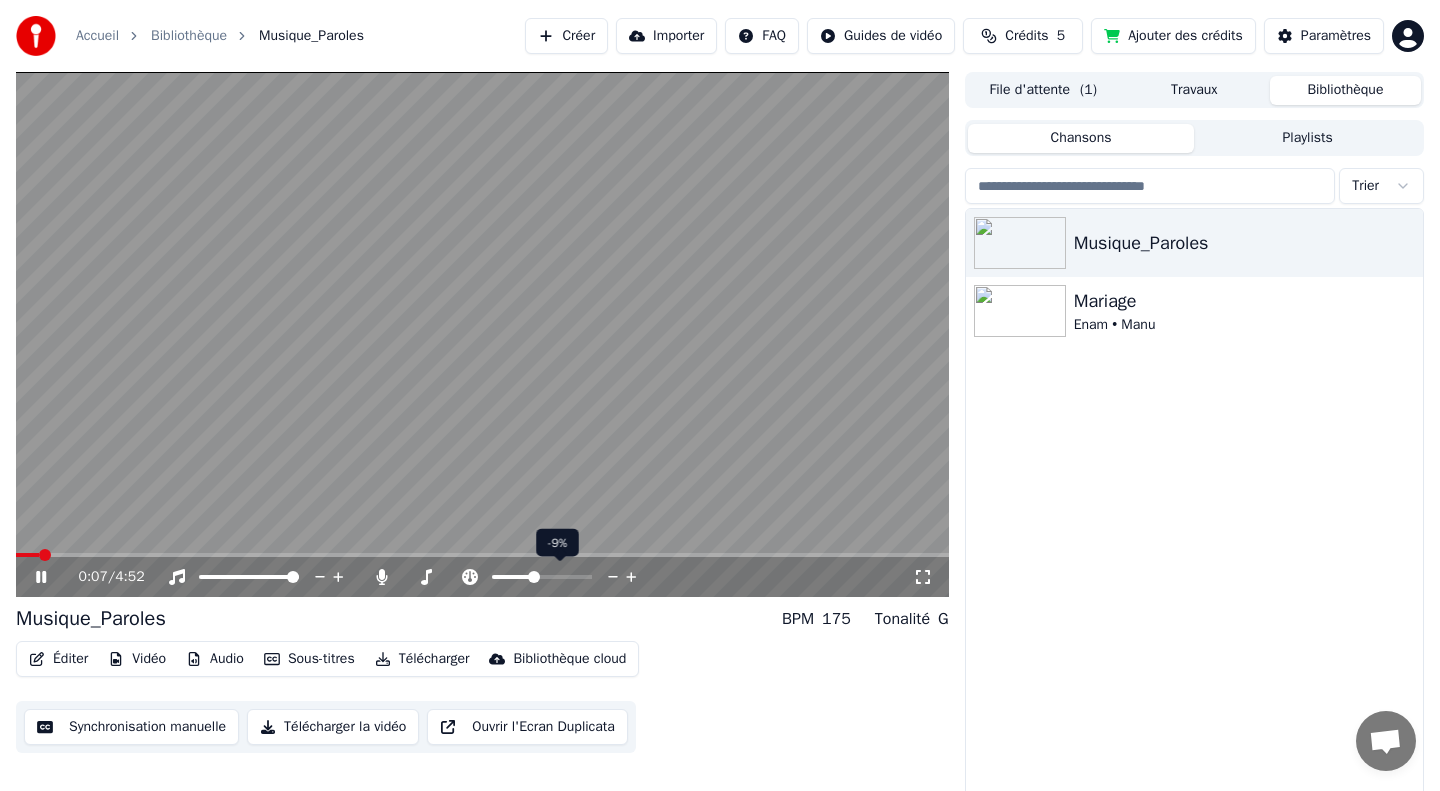 click at bounding box center [534, 577] 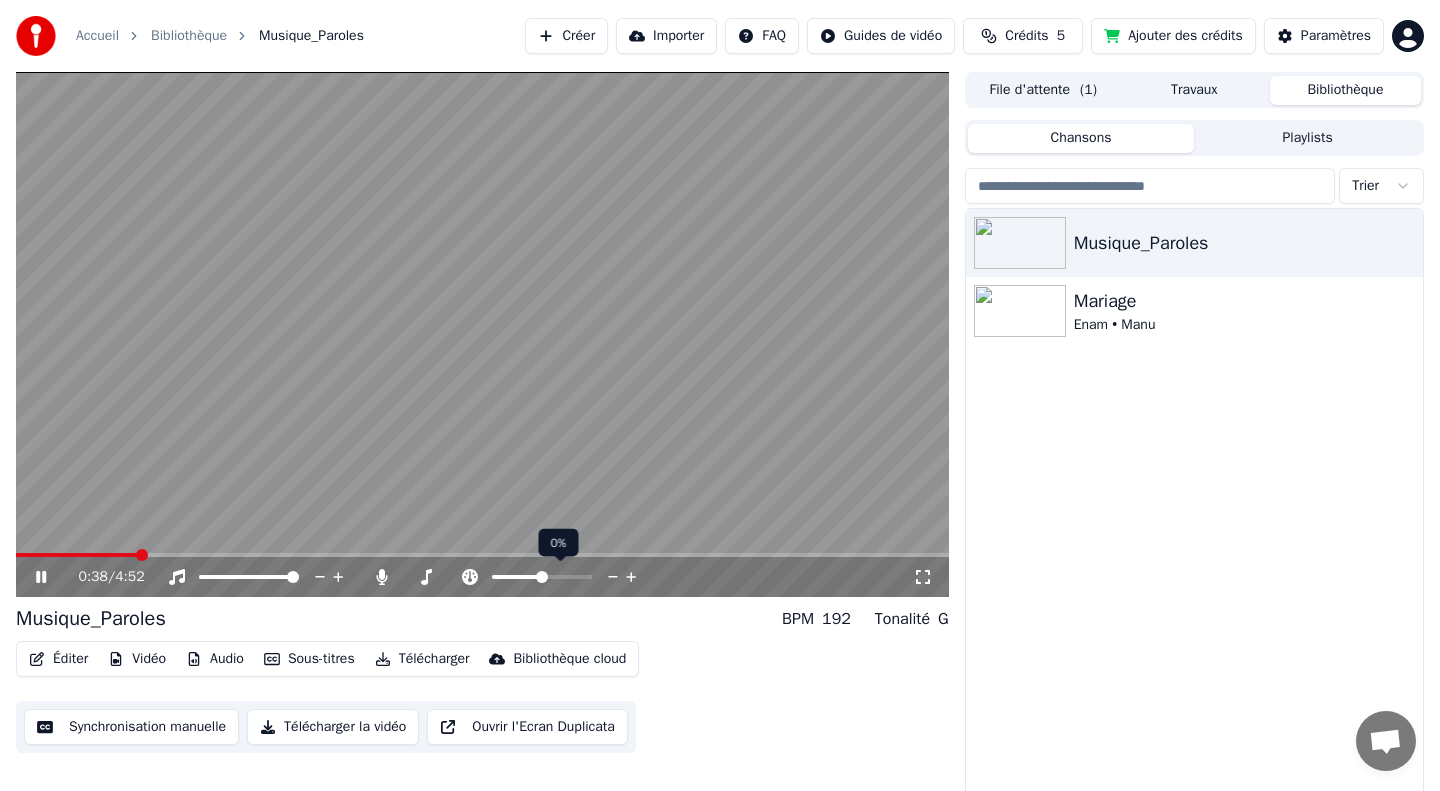 click at bounding box center (542, 577) 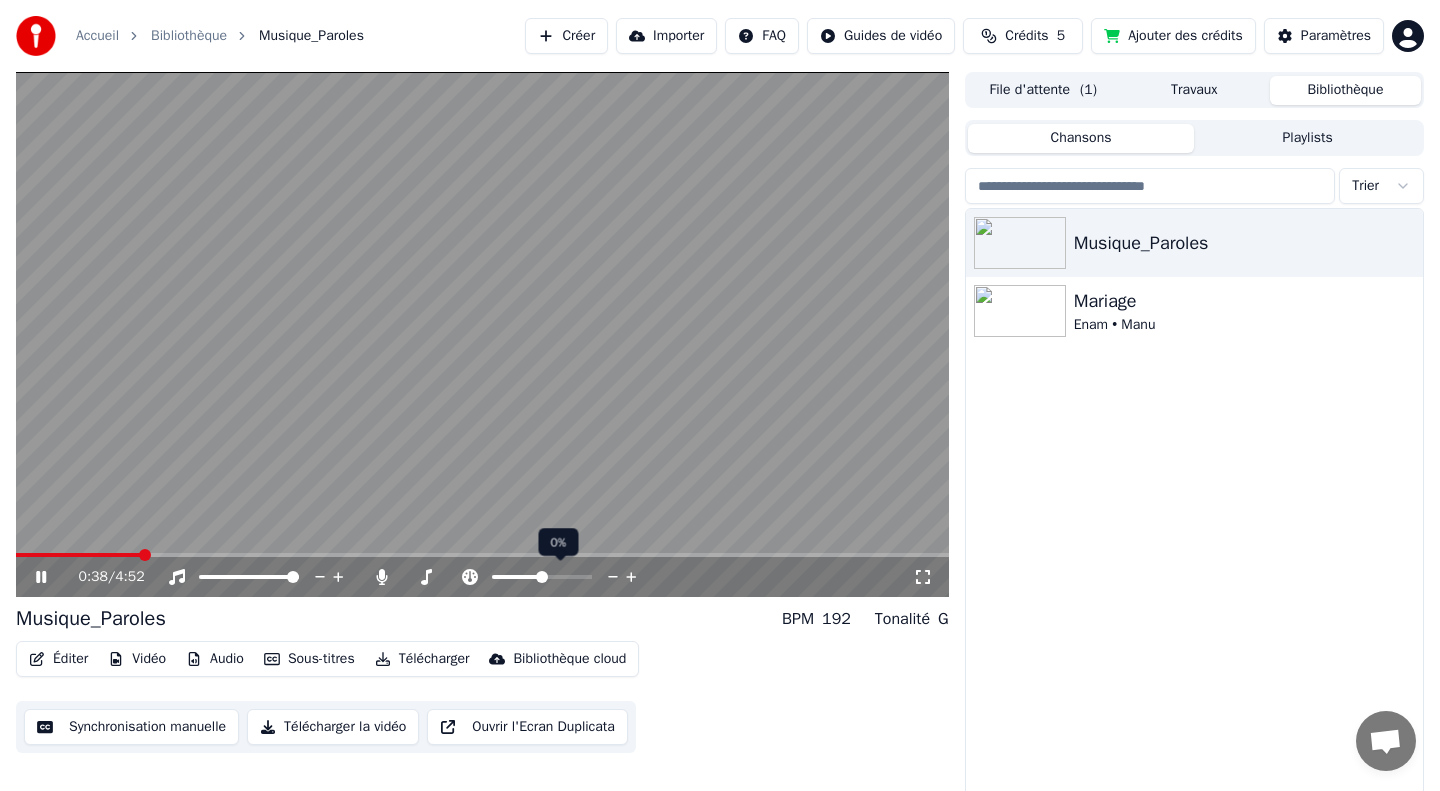 scroll, scrollTop: 10, scrollLeft: 0, axis: vertical 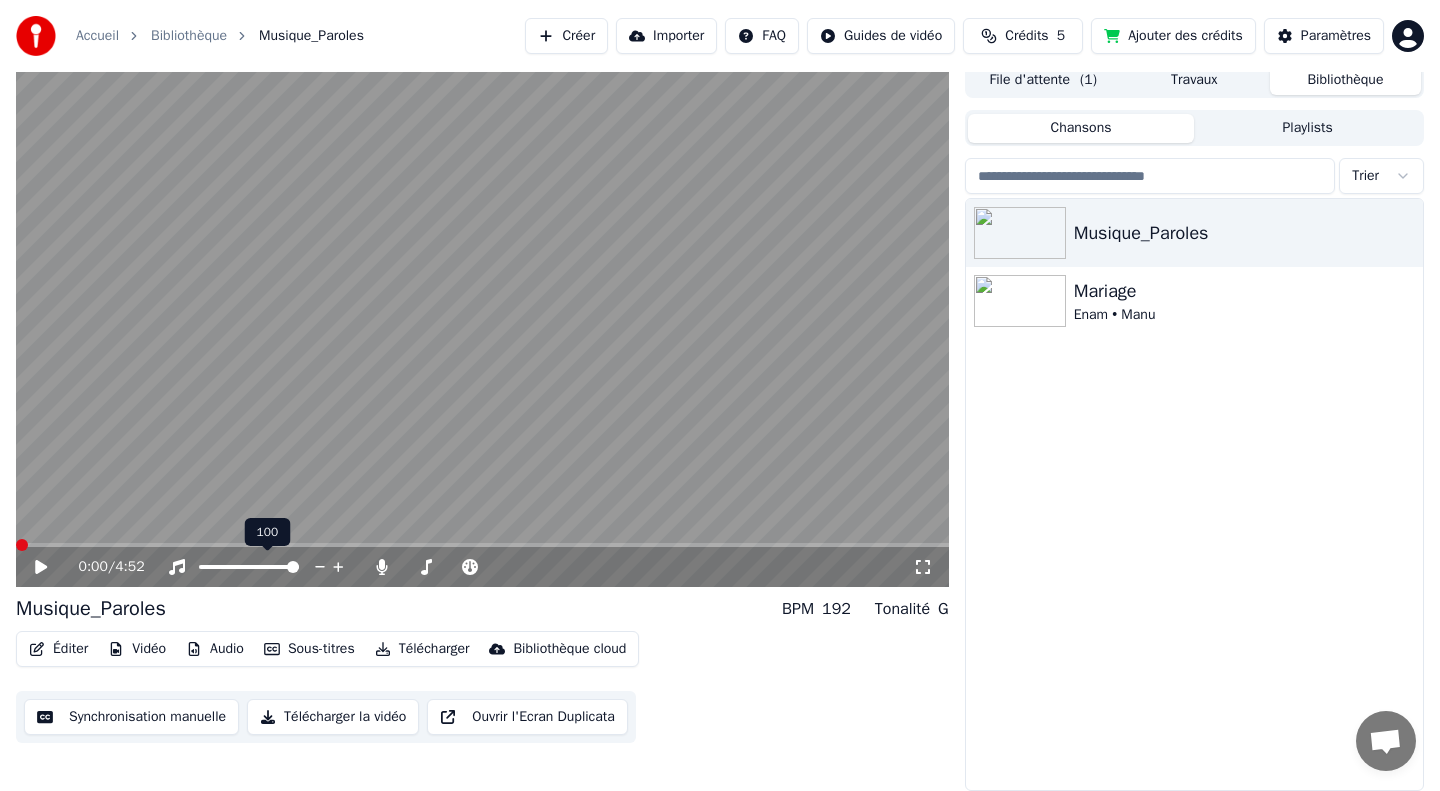 click at bounding box center [22, 545] 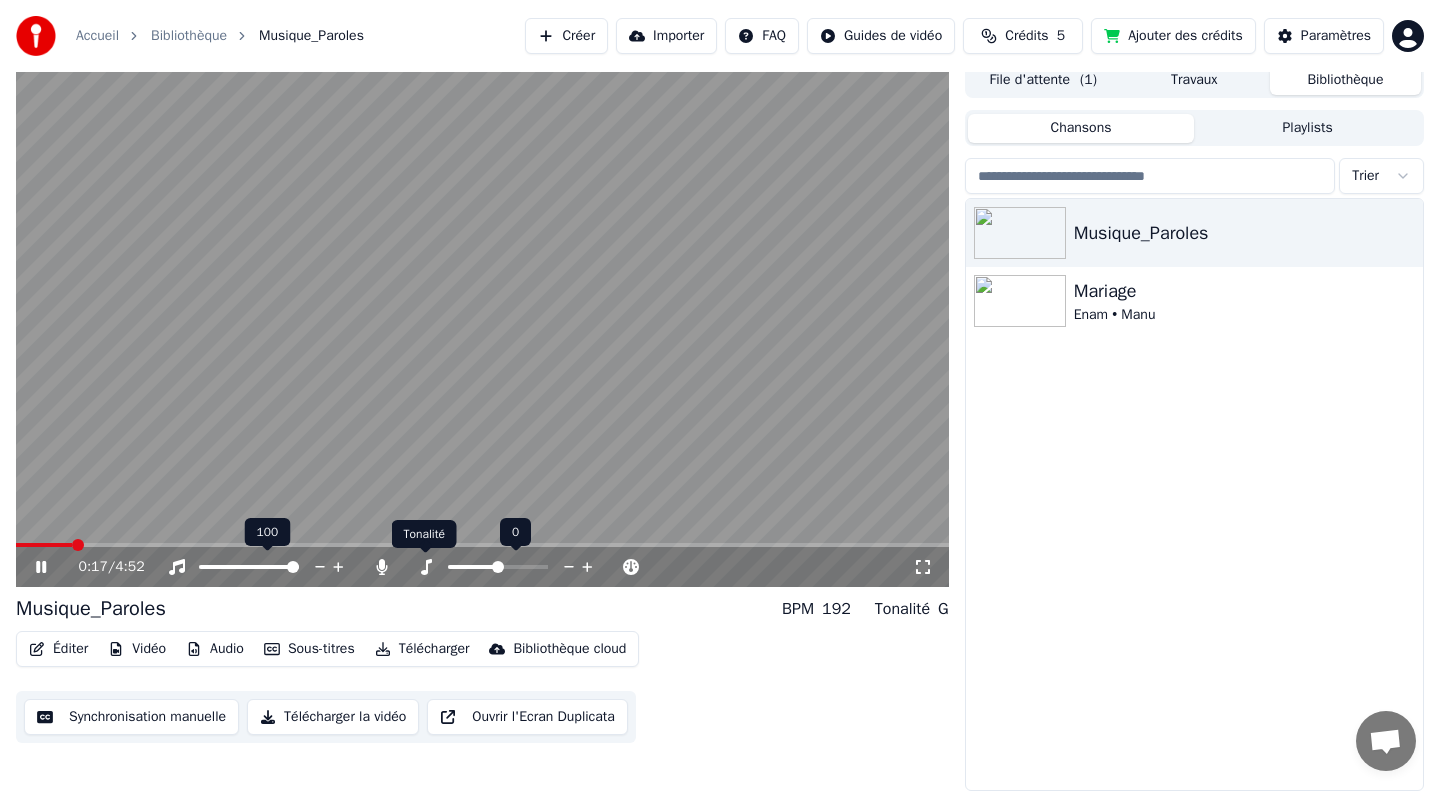 click 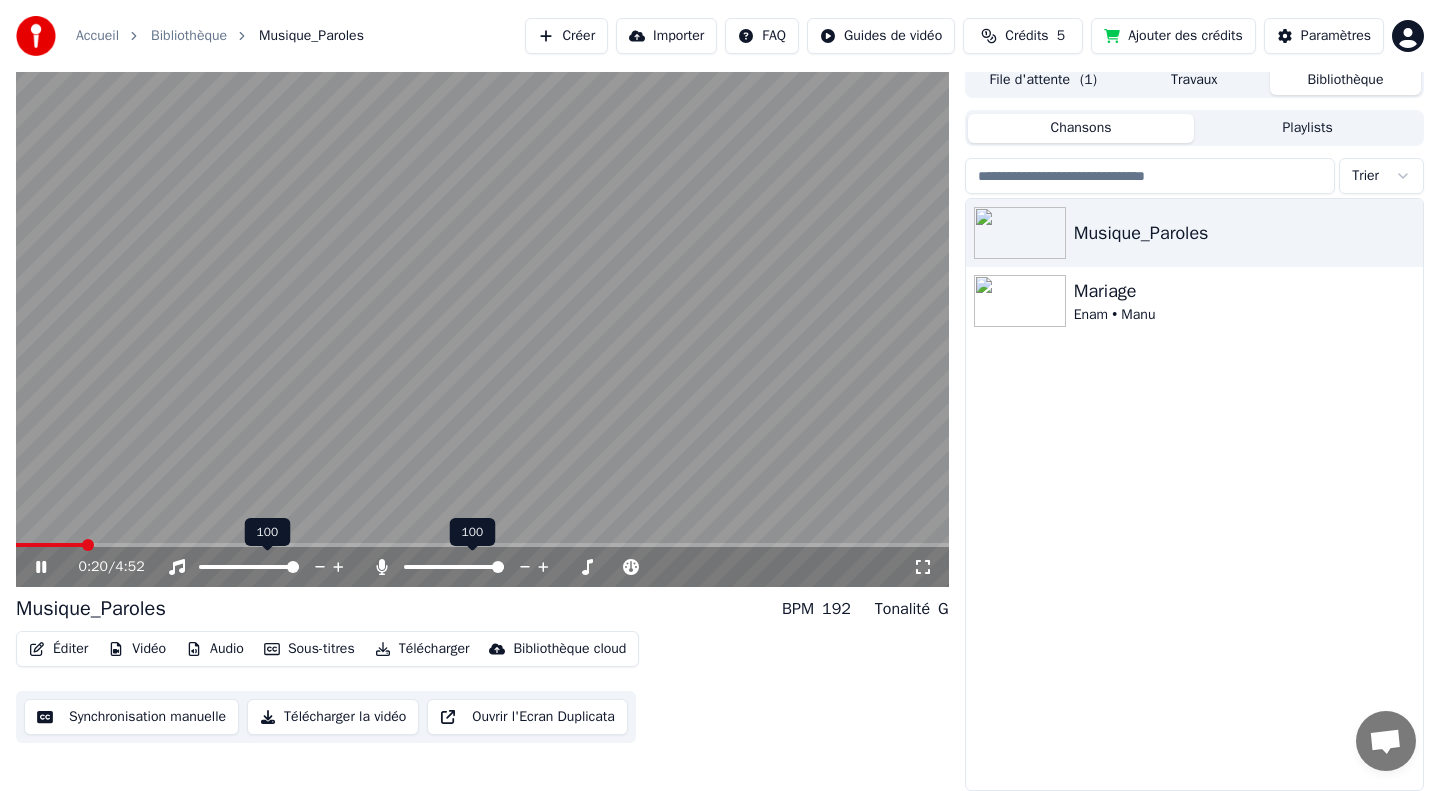 click at bounding box center (472, 567) 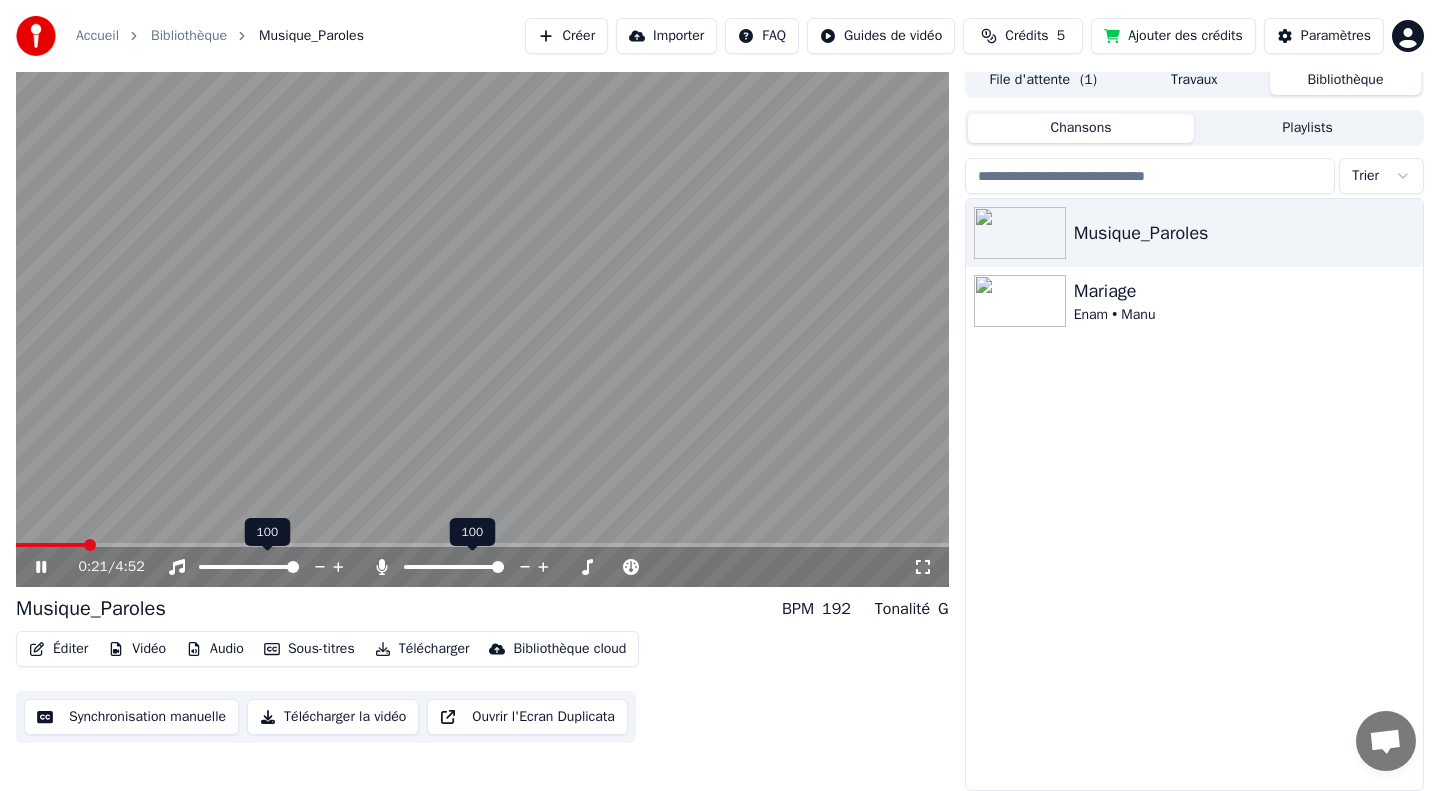 click at bounding box center [472, 567] 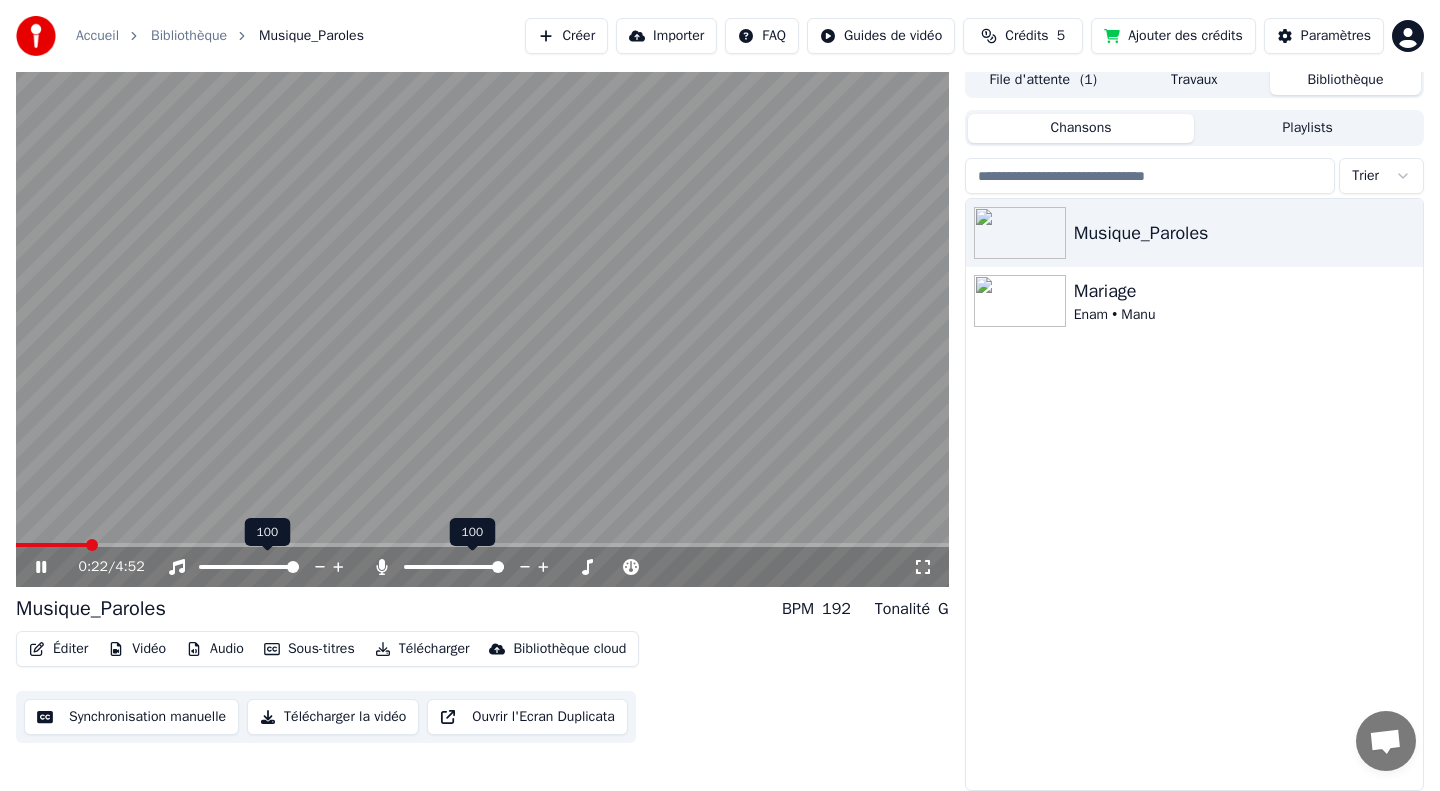 click at bounding box center [472, 567] 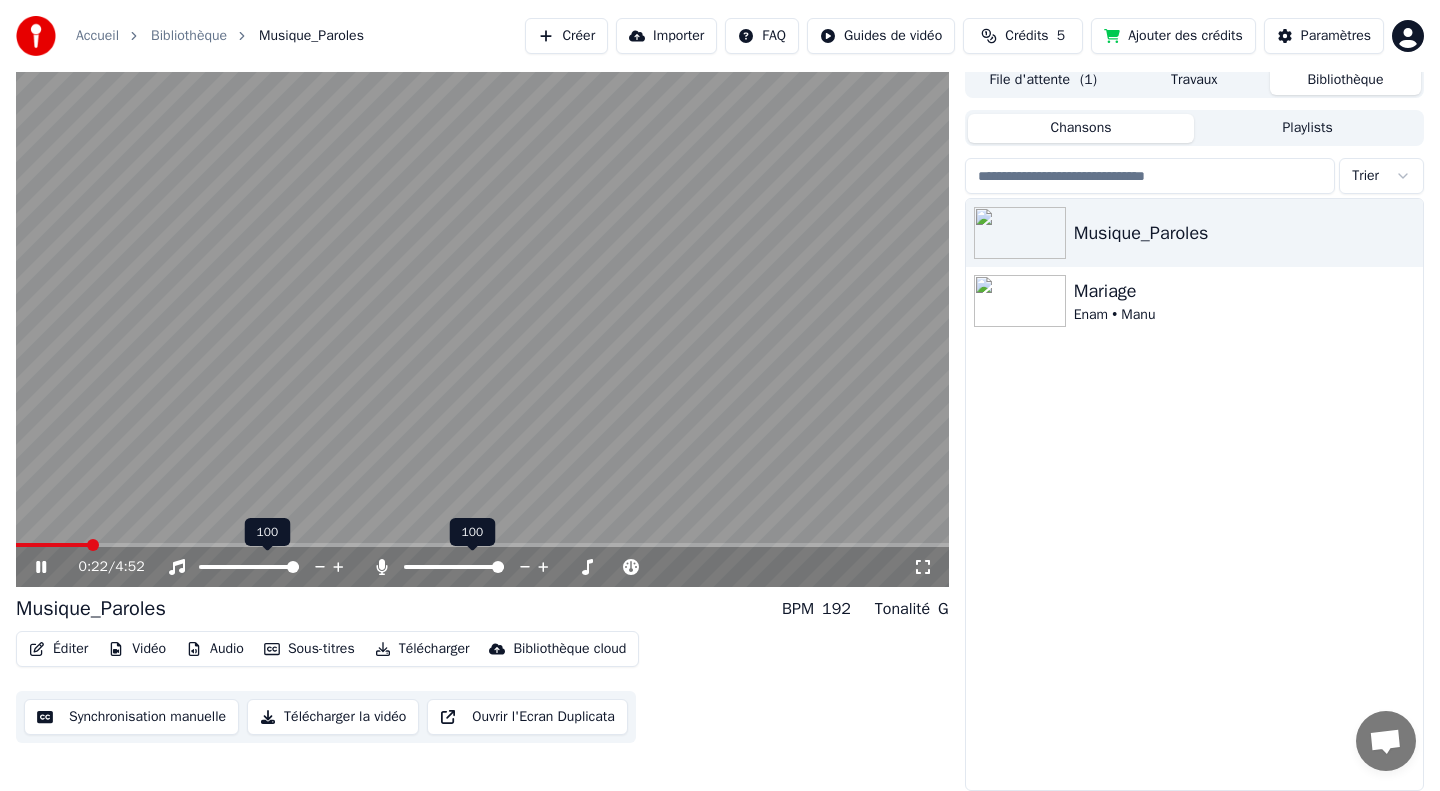click at bounding box center (454, 567) 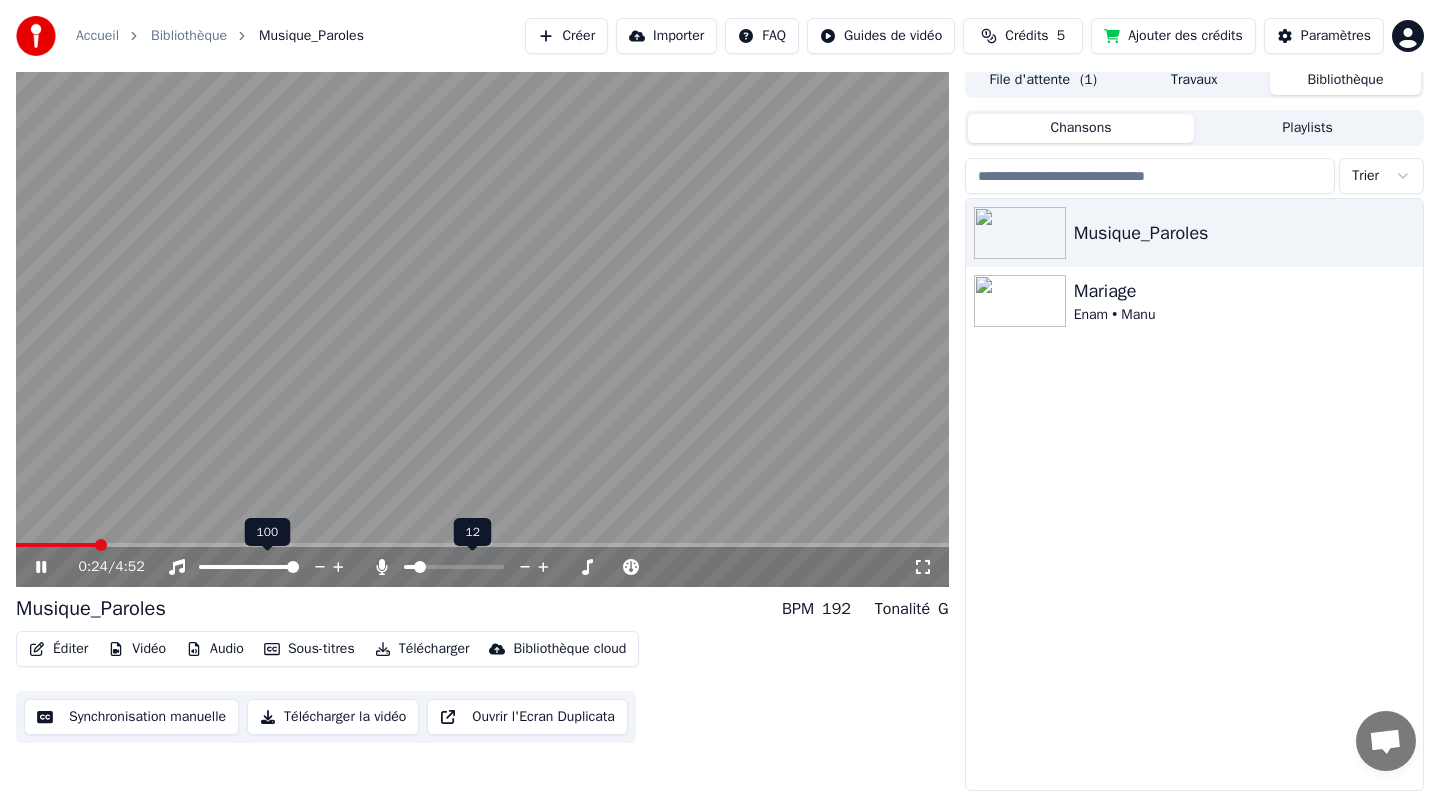 click at bounding box center [420, 567] 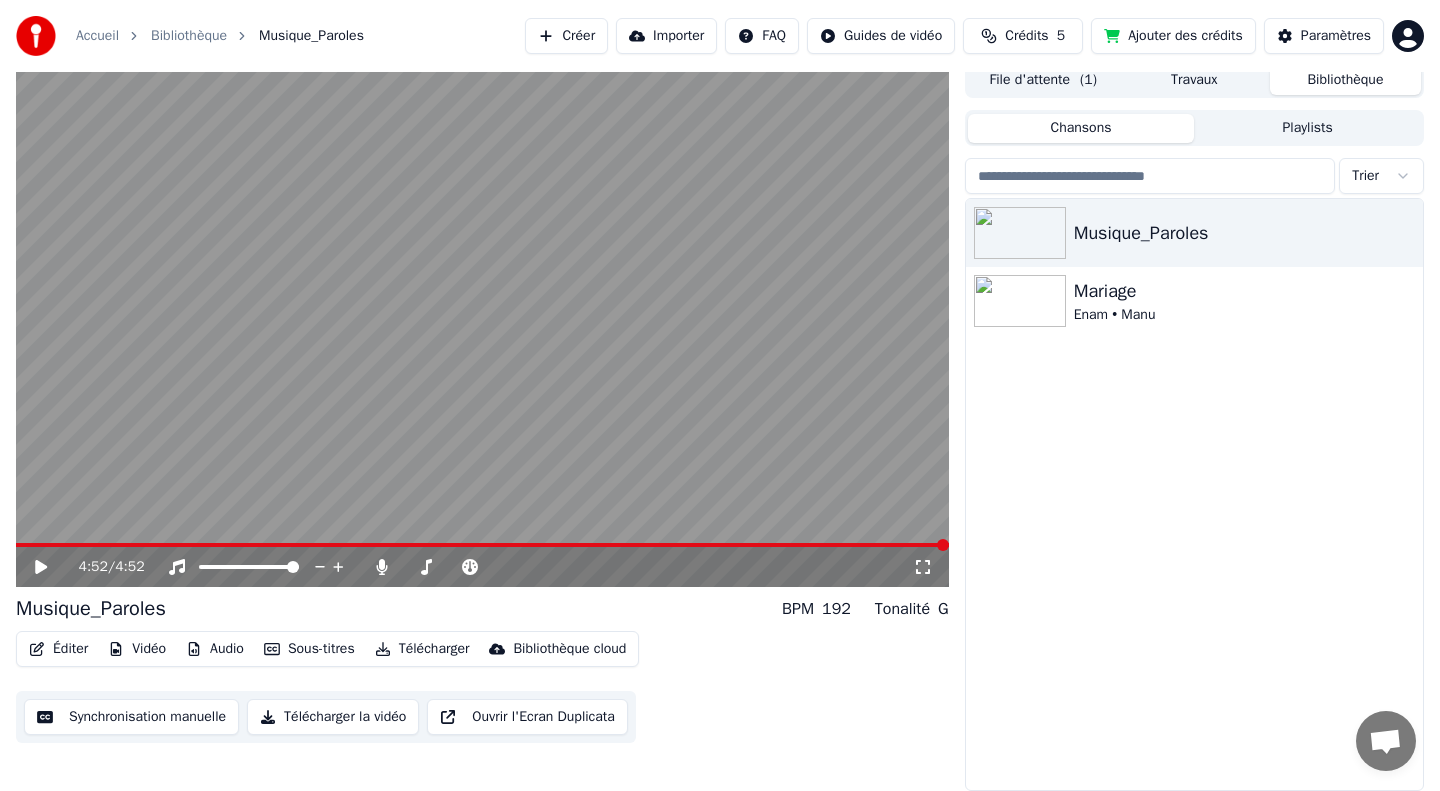 click 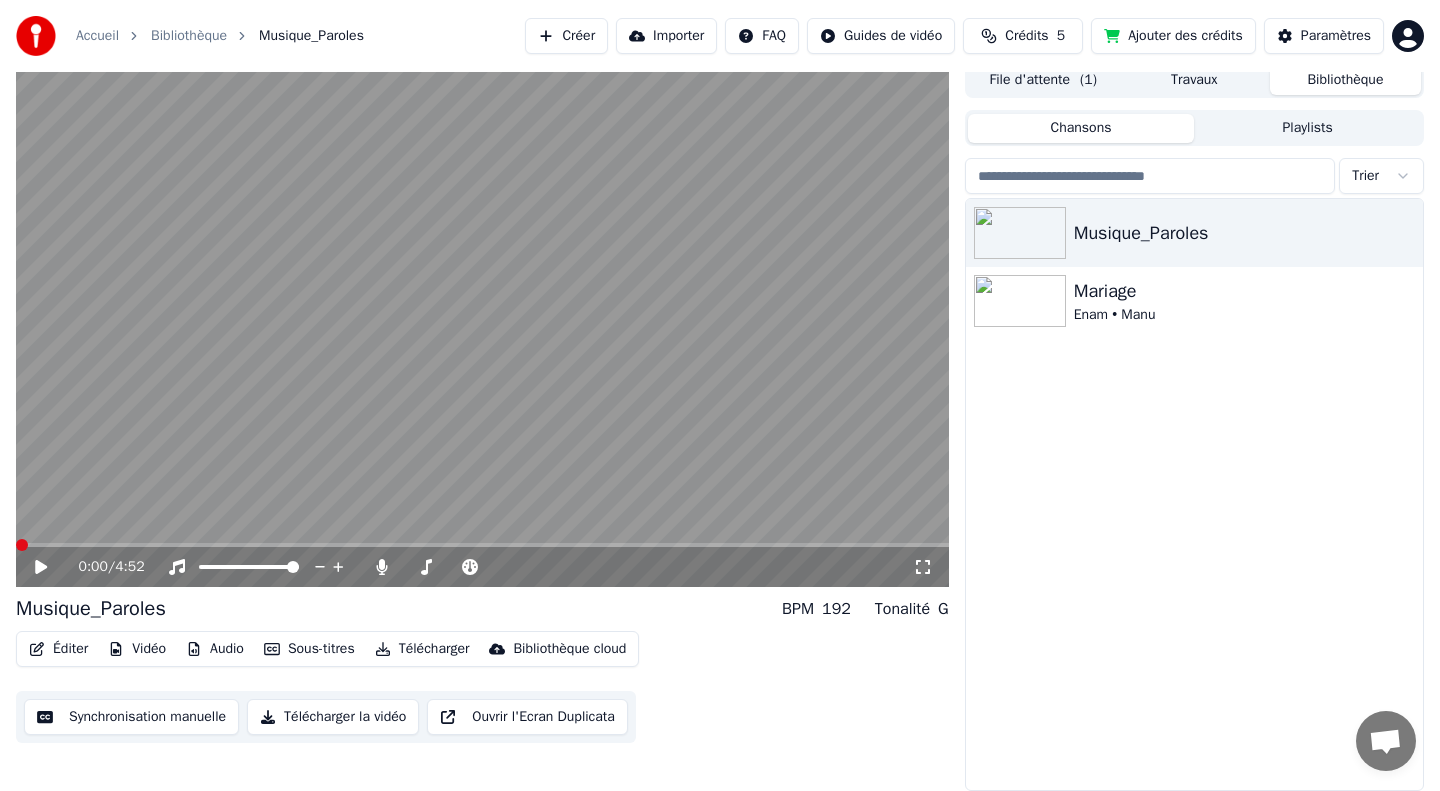 click at bounding box center [22, 545] 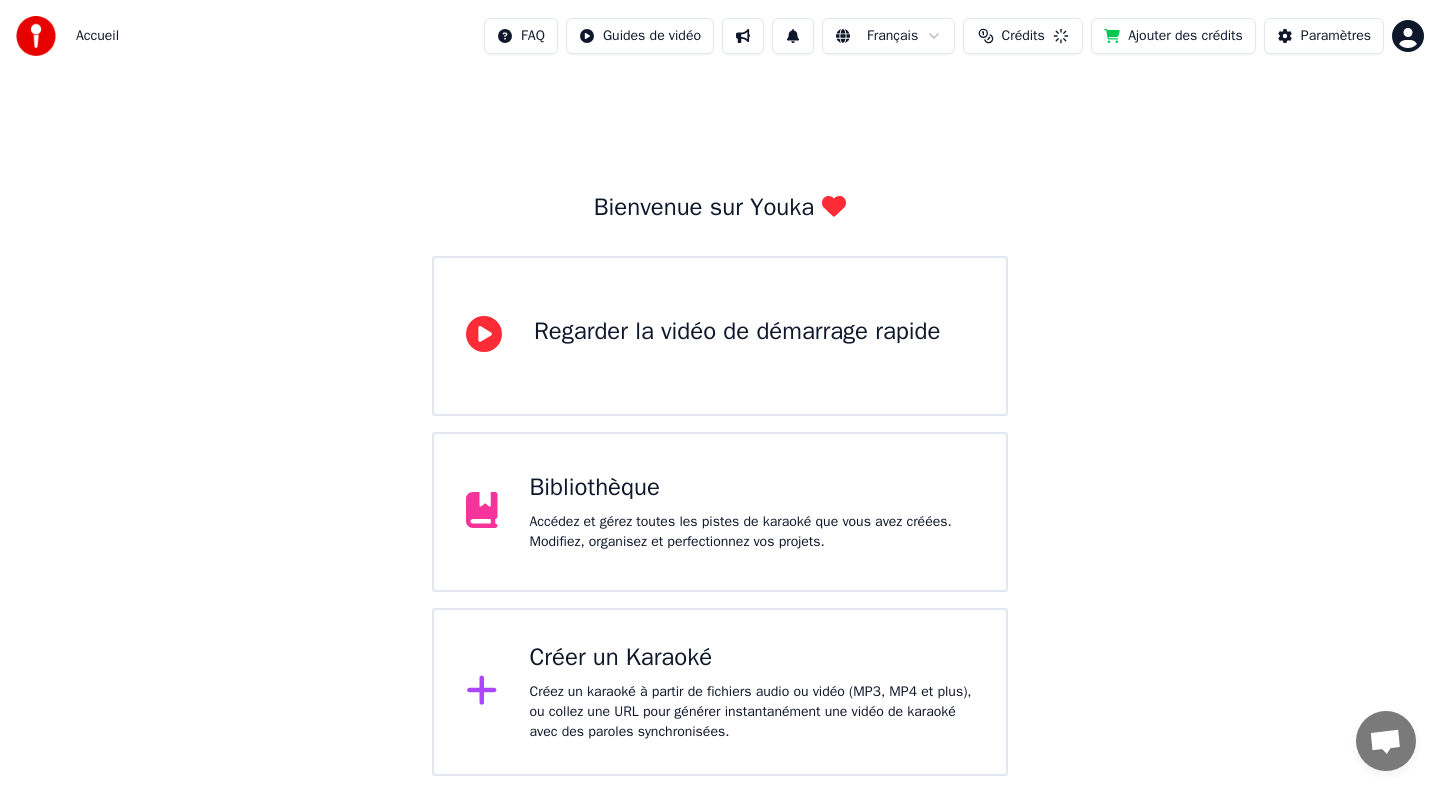 scroll, scrollTop: 0, scrollLeft: 0, axis: both 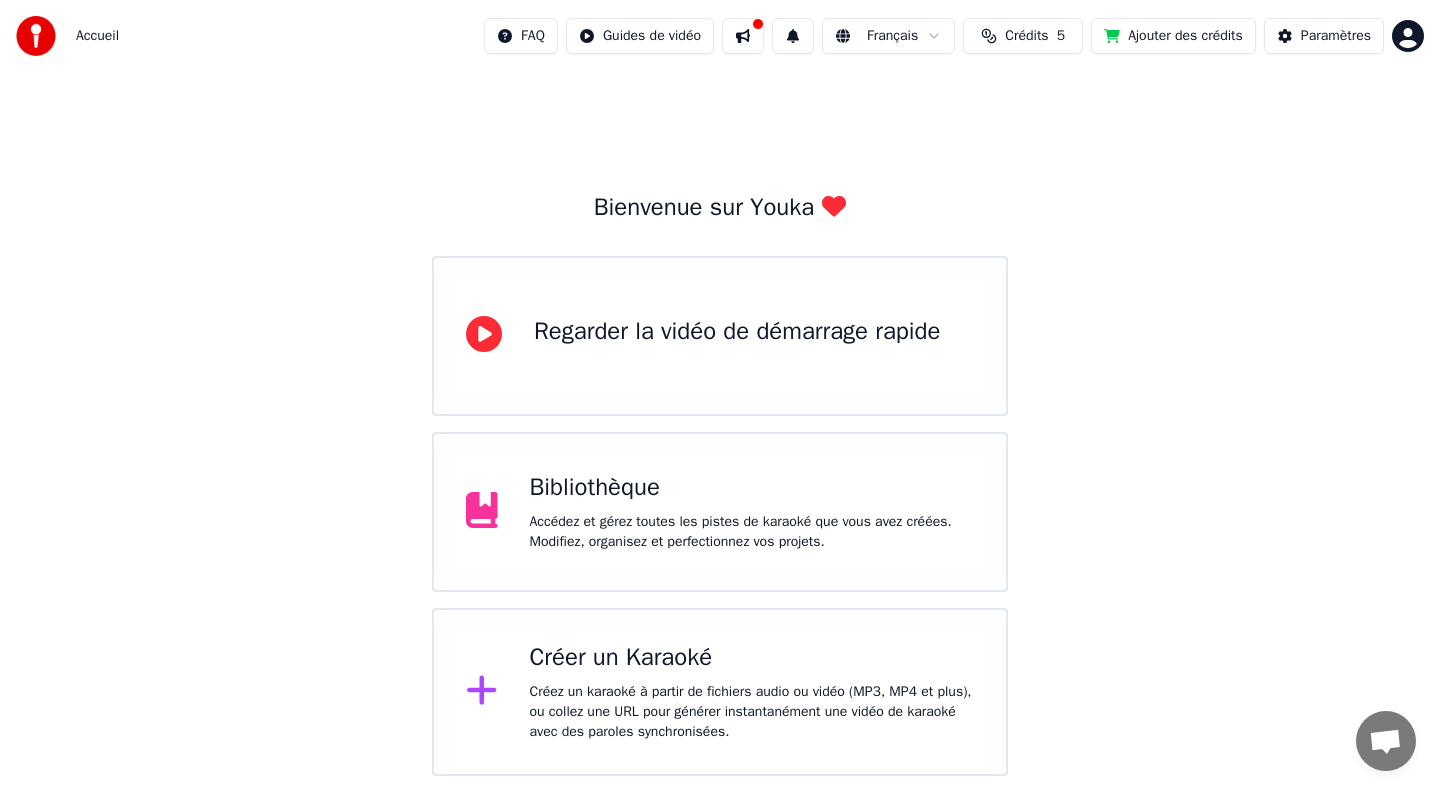 click on "Créez un karaoké à partir de fichiers audio ou vidéo (MP3, MP4 et plus), ou collez une URL pour générer instantanément une vidéo de karaoké avec des paroles synchronisées." at bounding box center (752, 712) 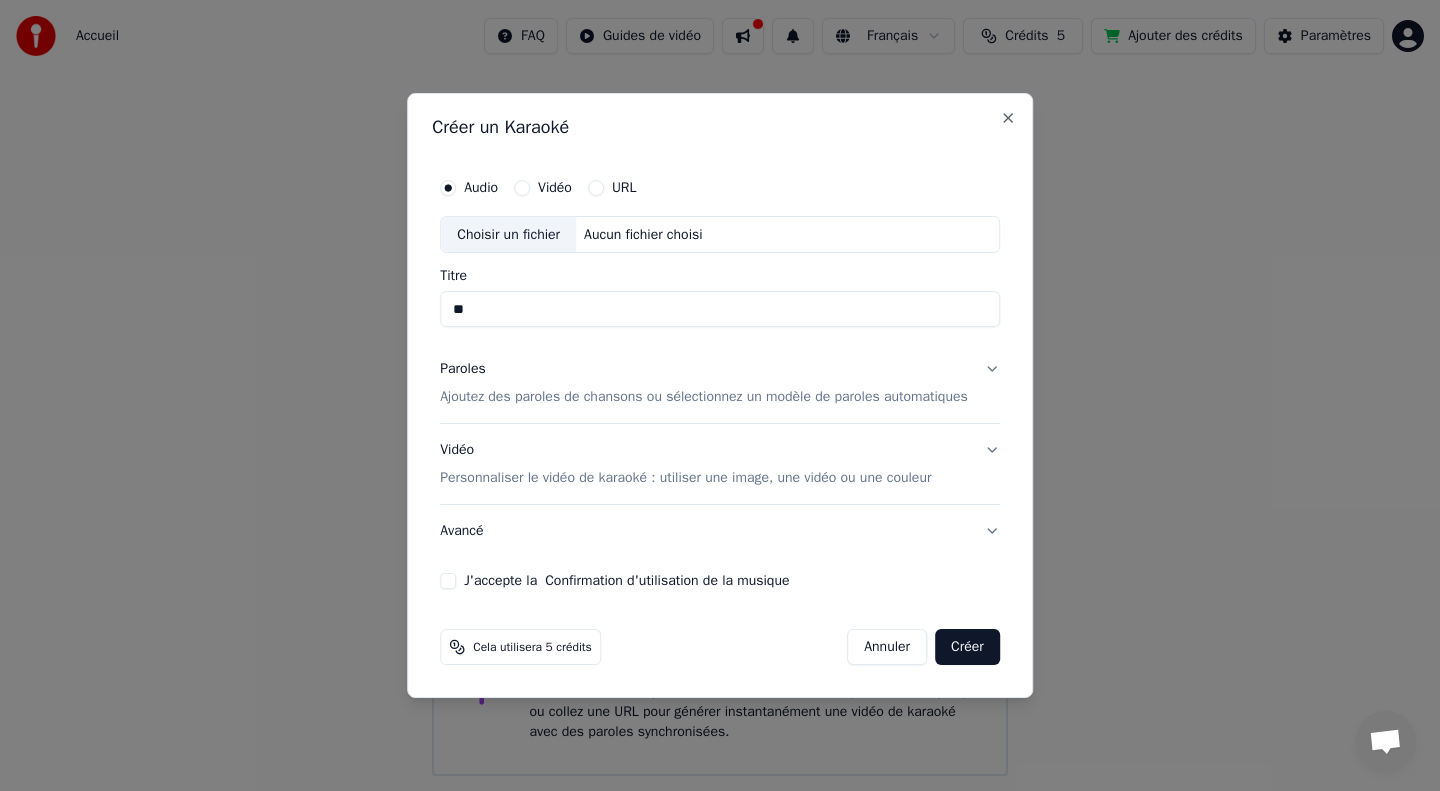 type on "*" 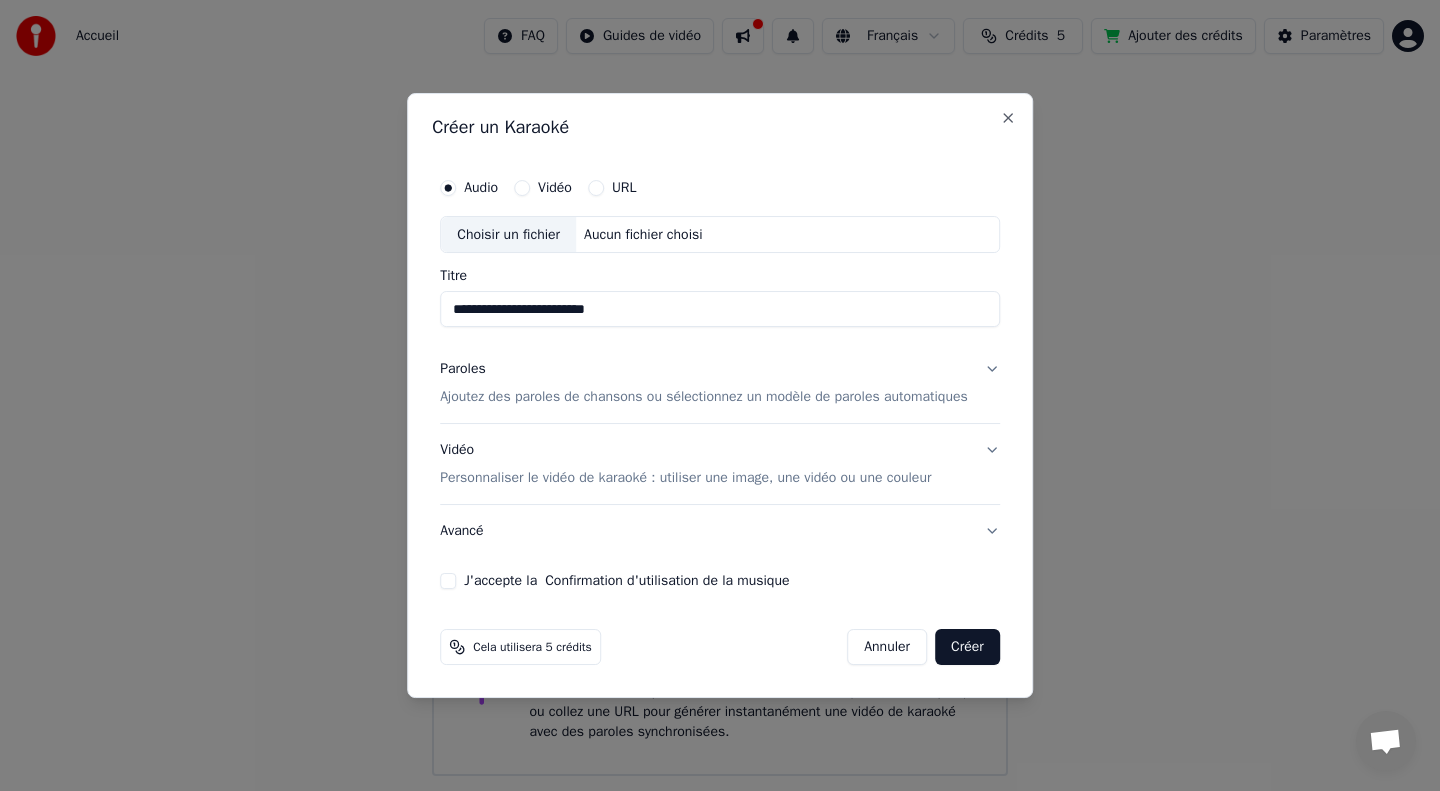 click on "Confirmation d'utilisation de la musique" at bounding box center (667, 581) 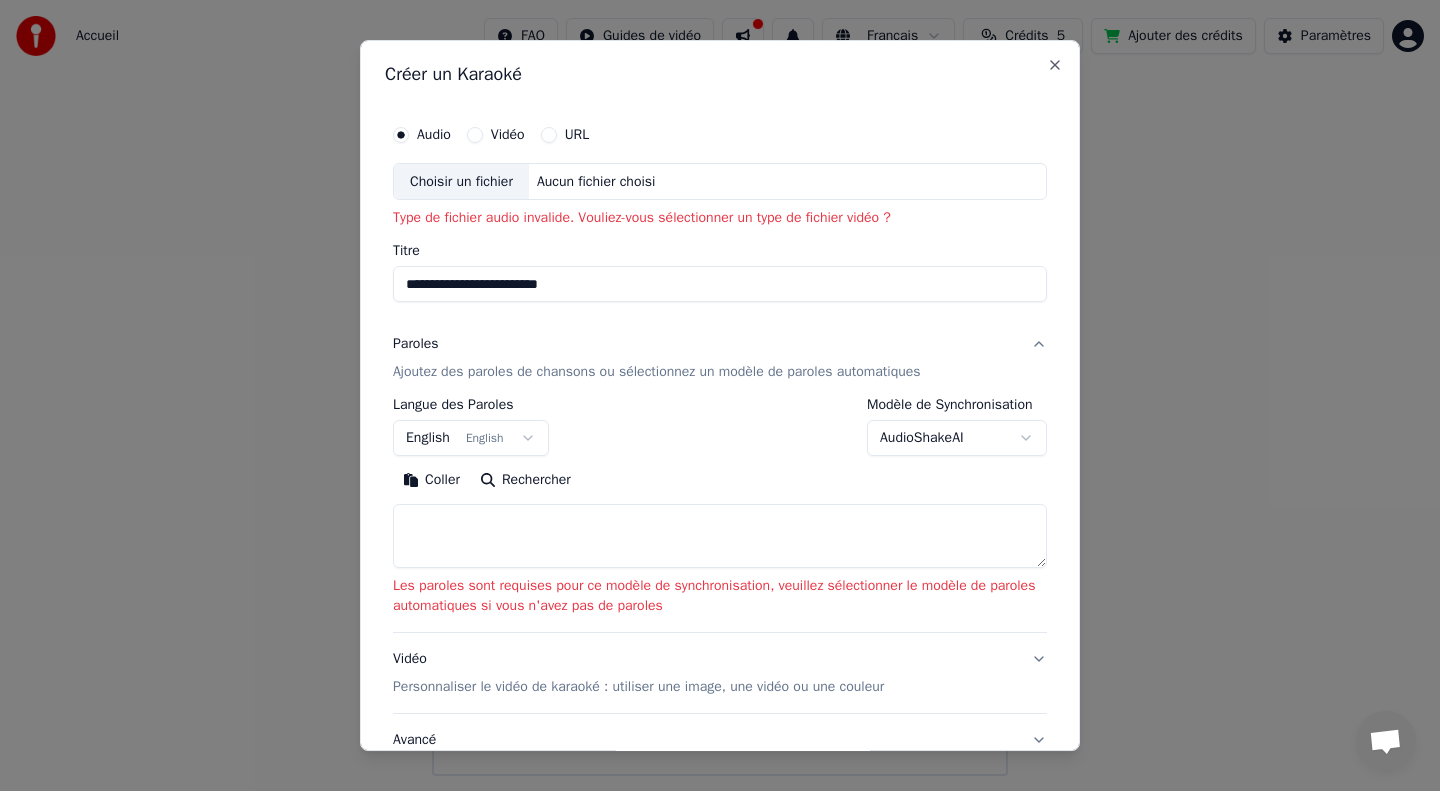 click on "**********" at bounding box center [720, 285] 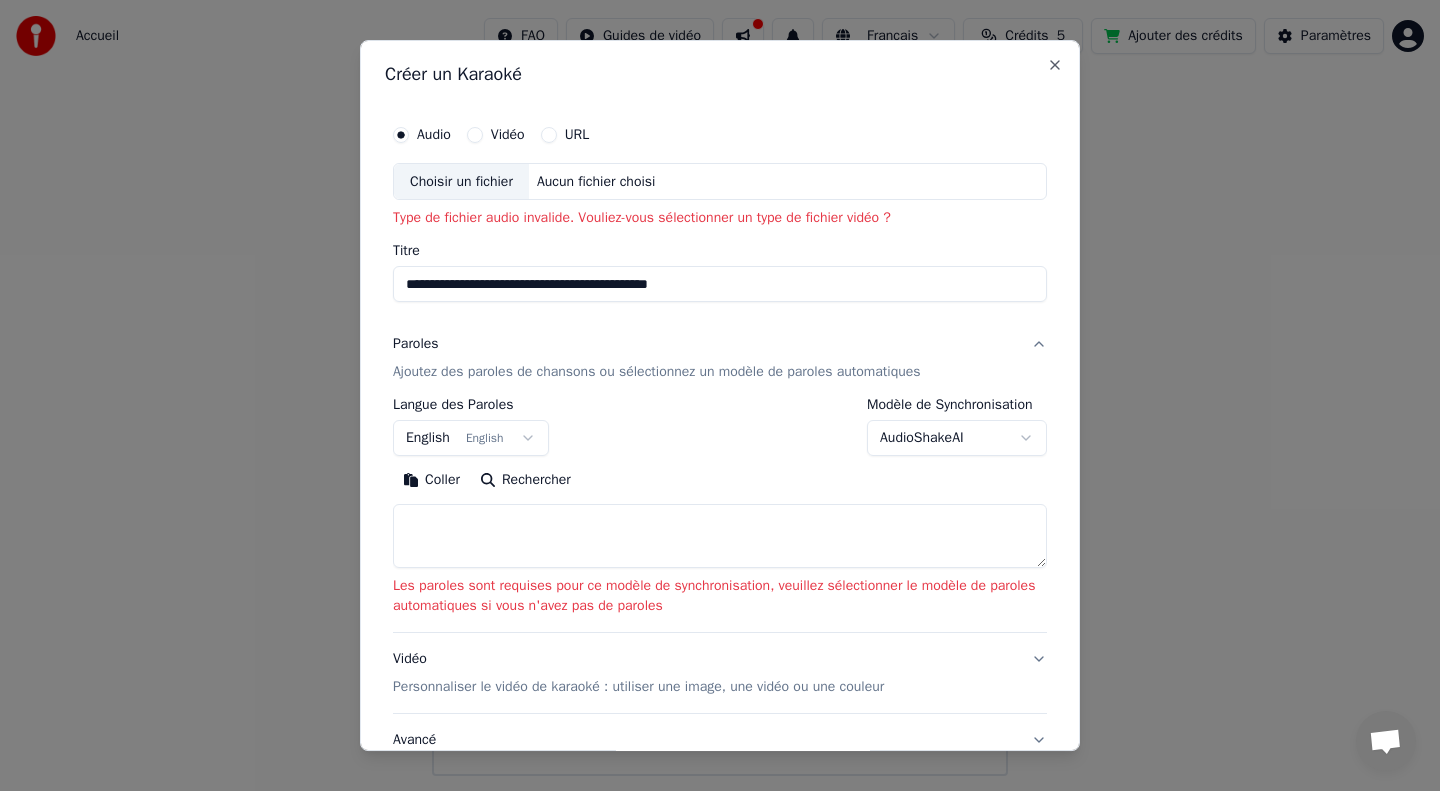 type on "**********" 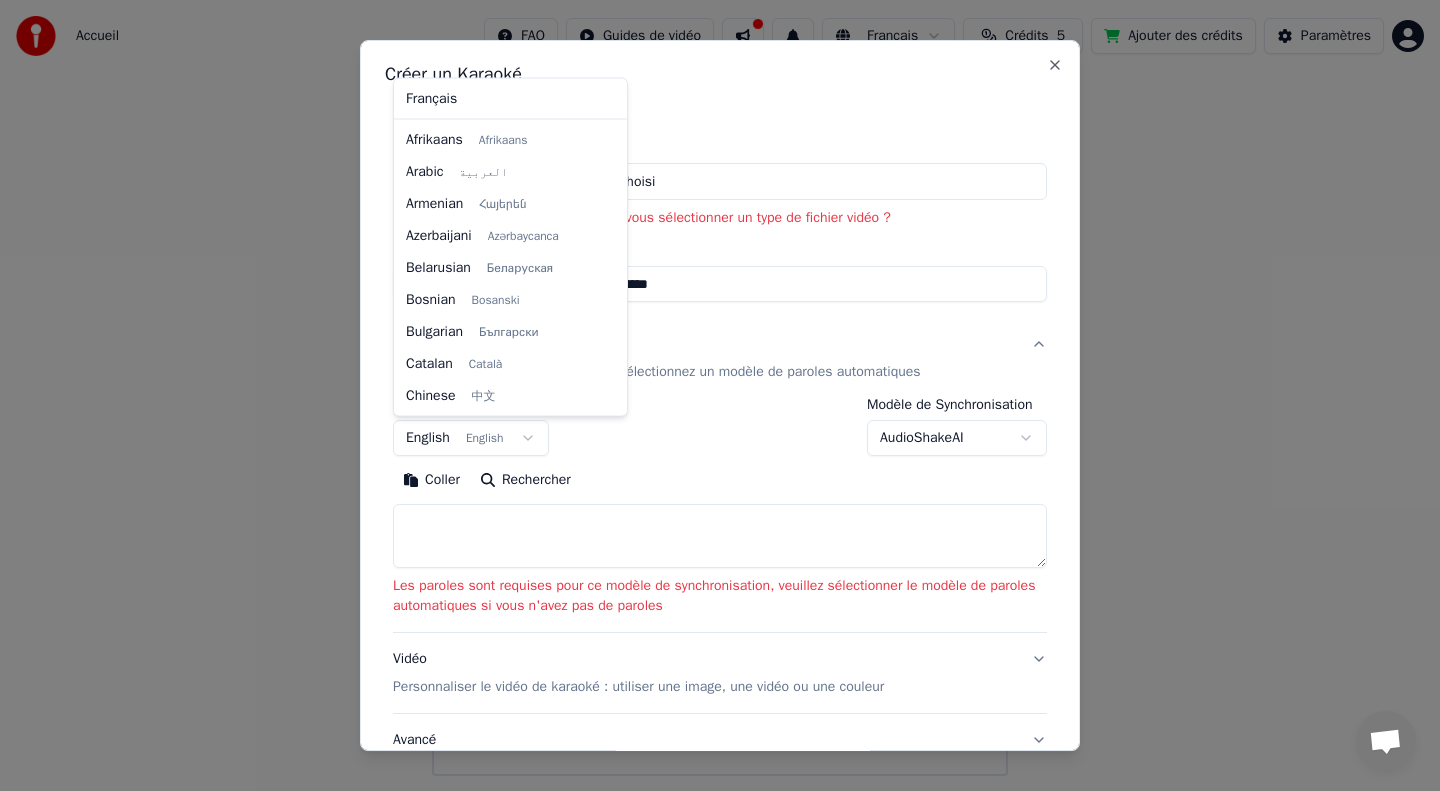 scroll, scrollTop: 160, scrollLeft: 0, axis: vertical 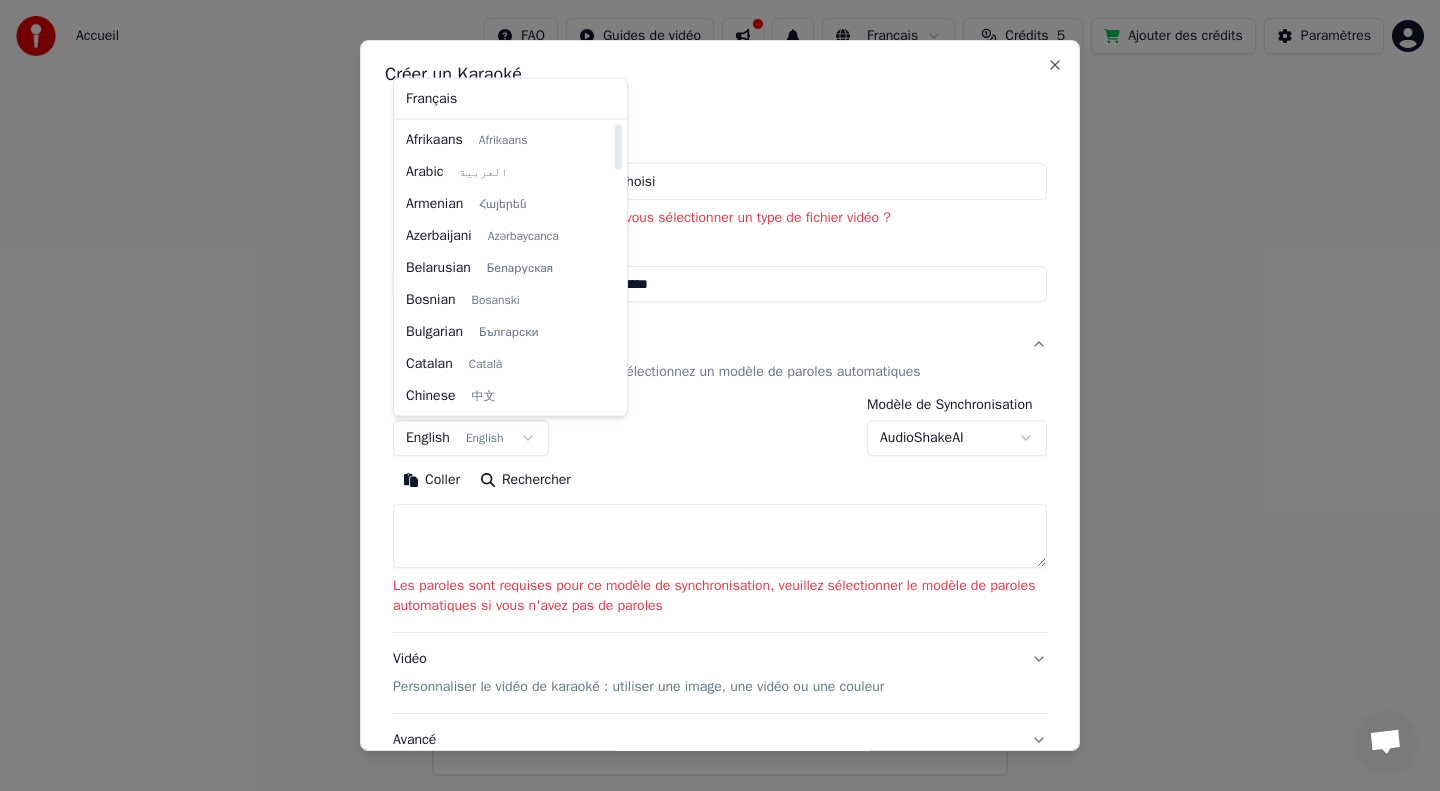 select on "**" 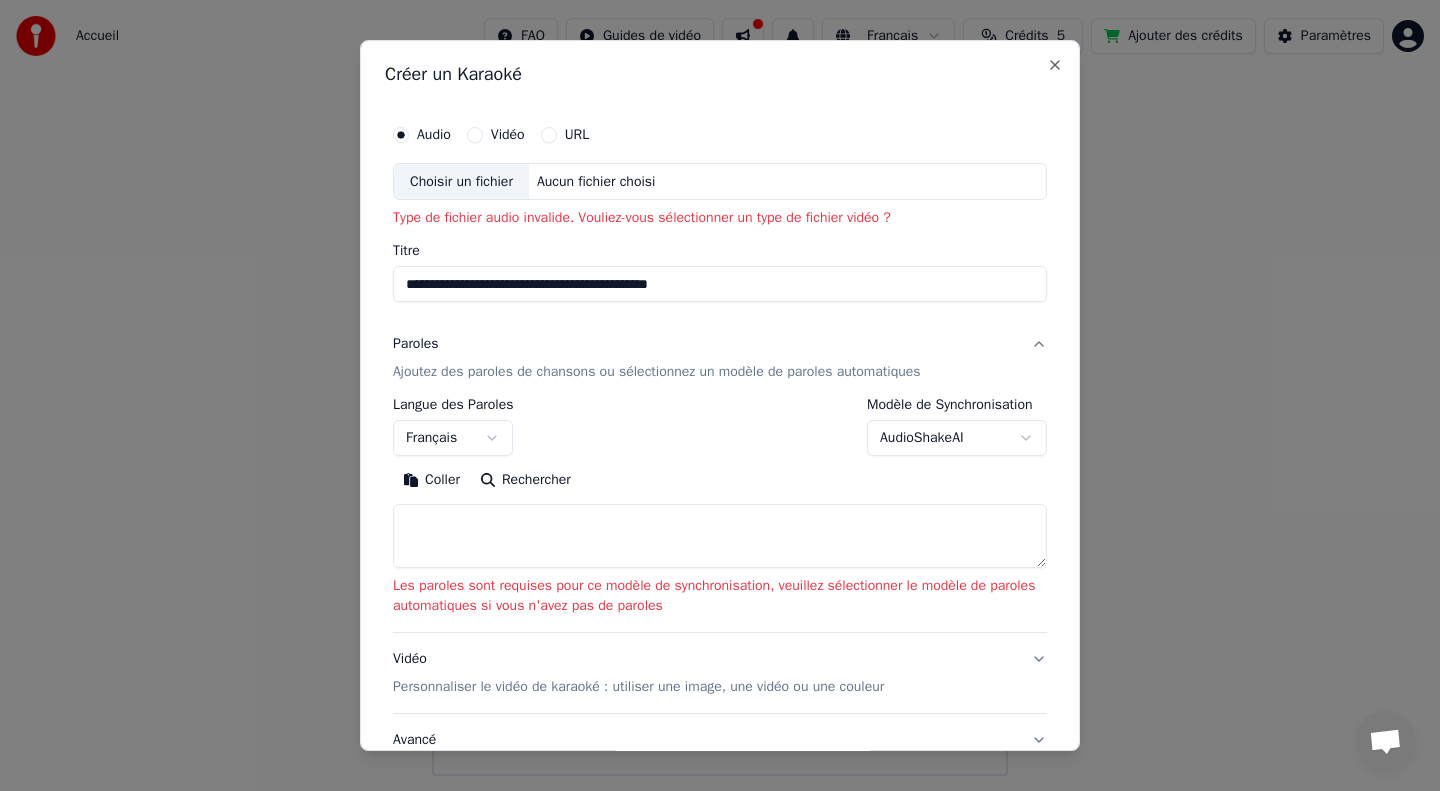 click on "Coller Rechercher" at bounding box center (720, 516) 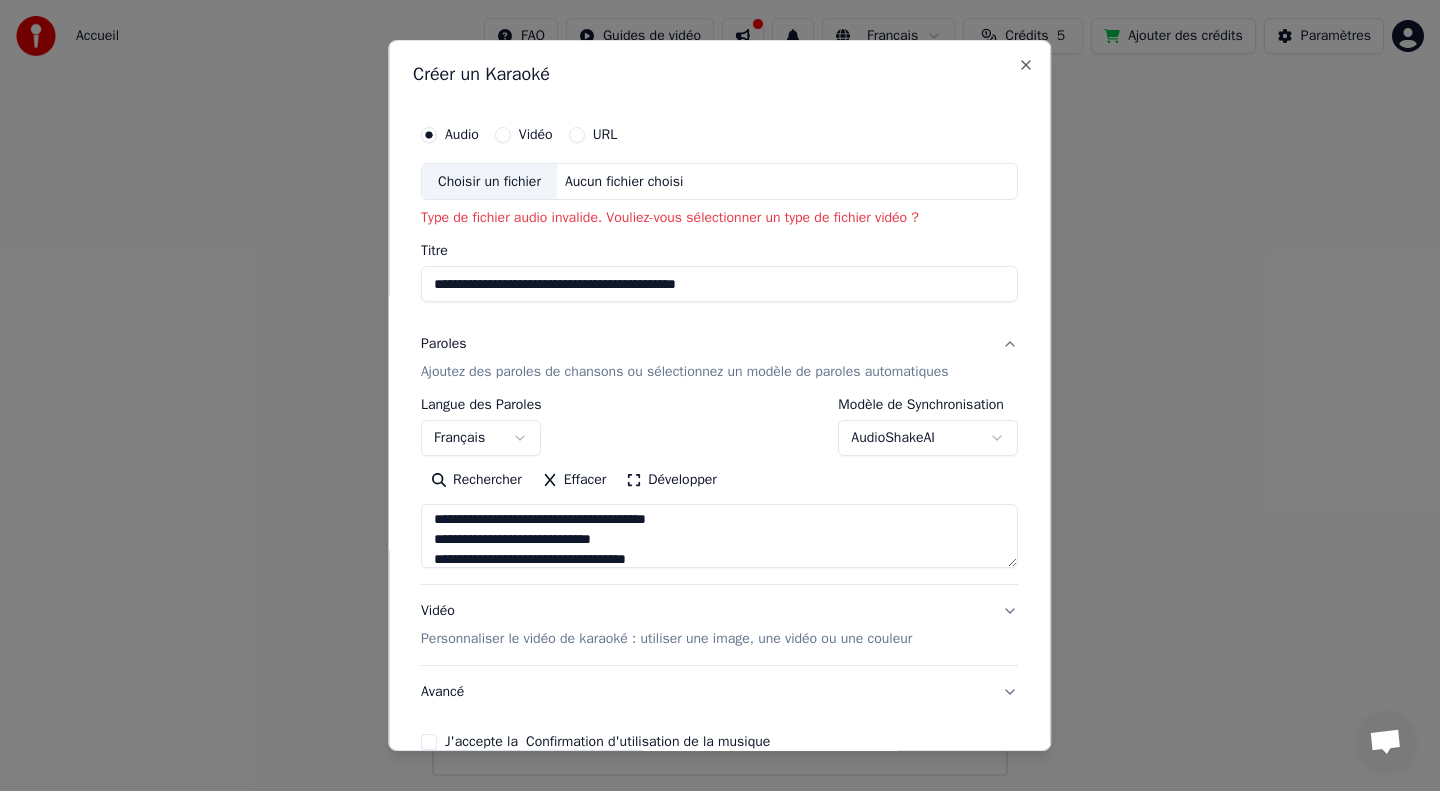 scroll, scrollTop: 0, scrollLeft: 0, axis: both 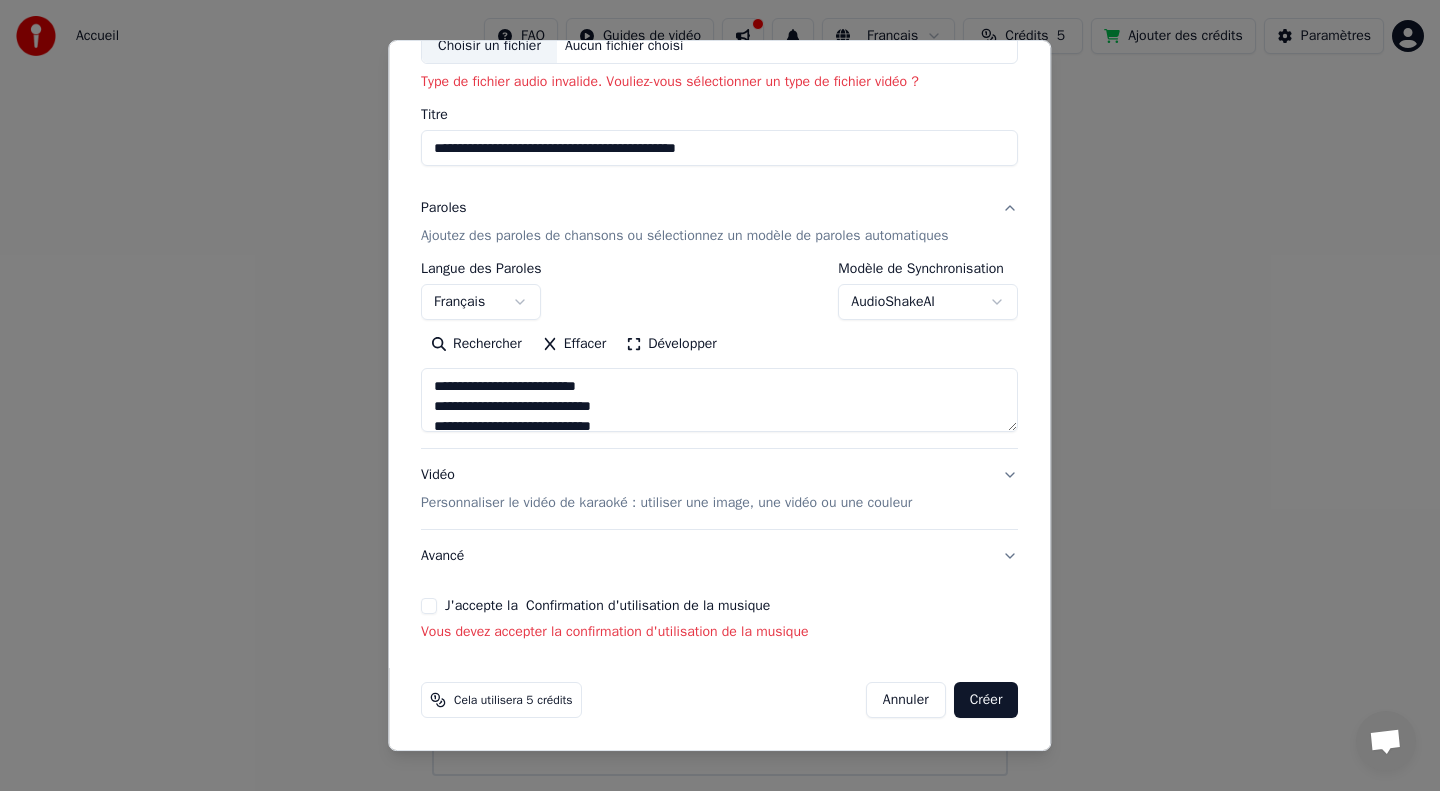 type on "**********" 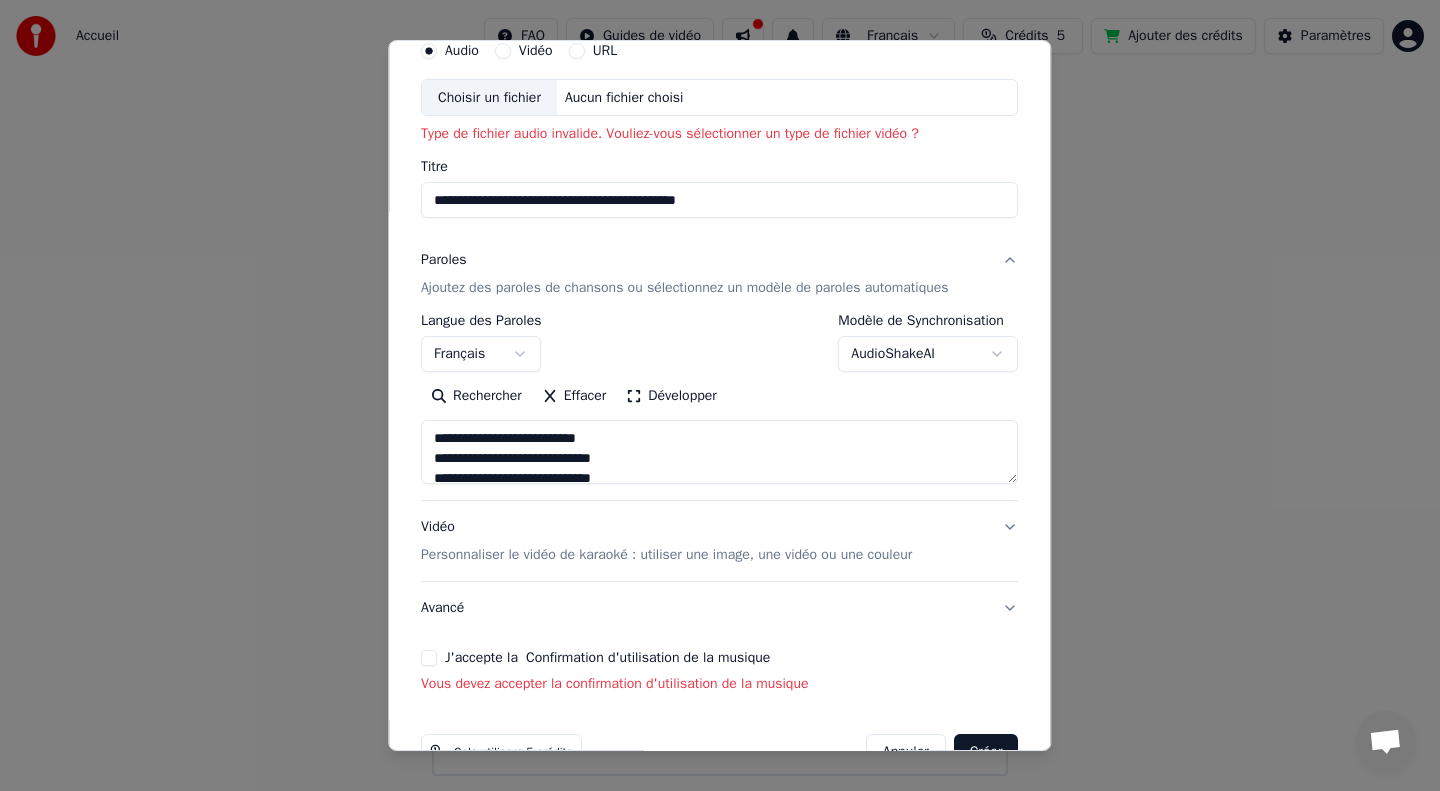 scroll, scrollTop: 43, scrollLeft: 0, axis: vertical 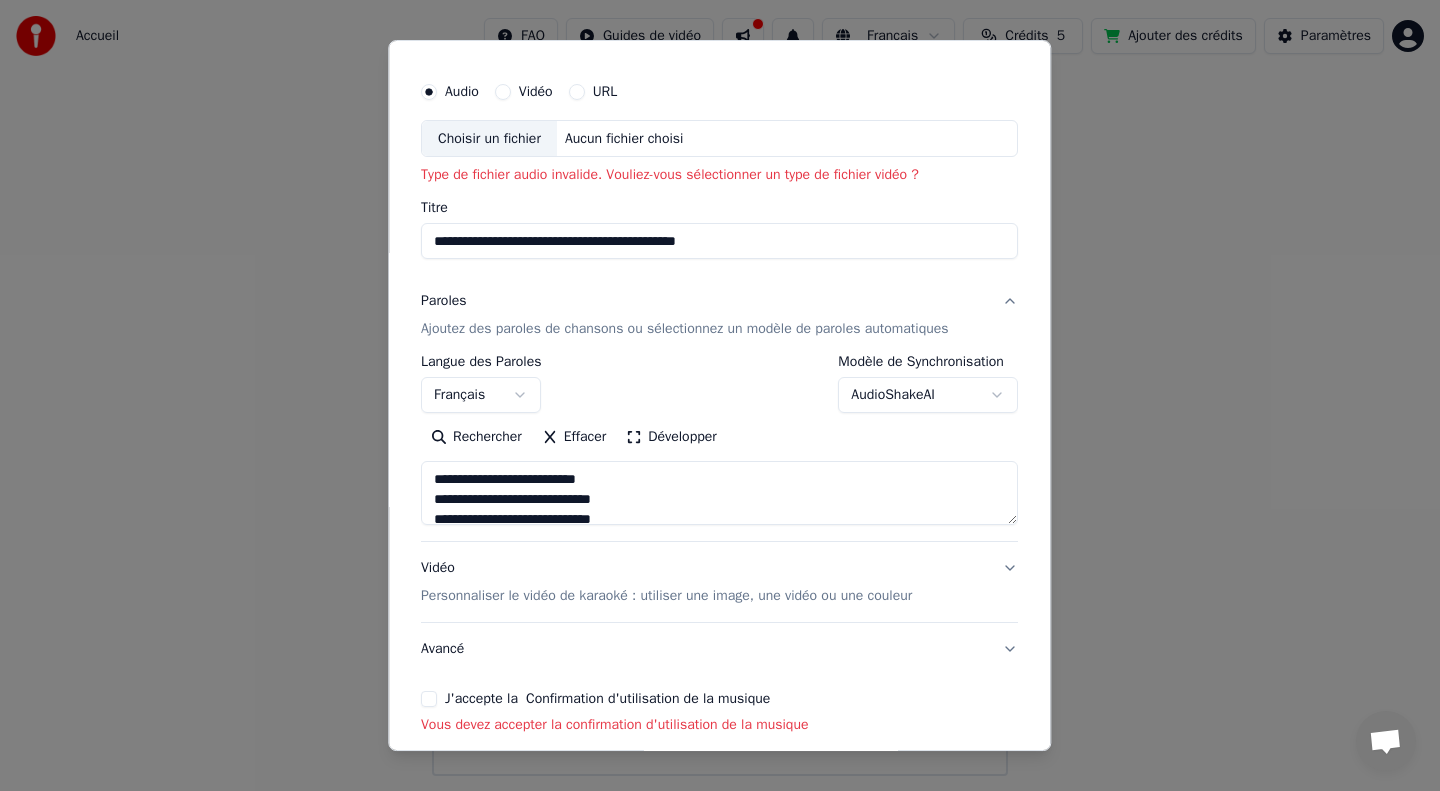 click at bounding box center [719, 493] 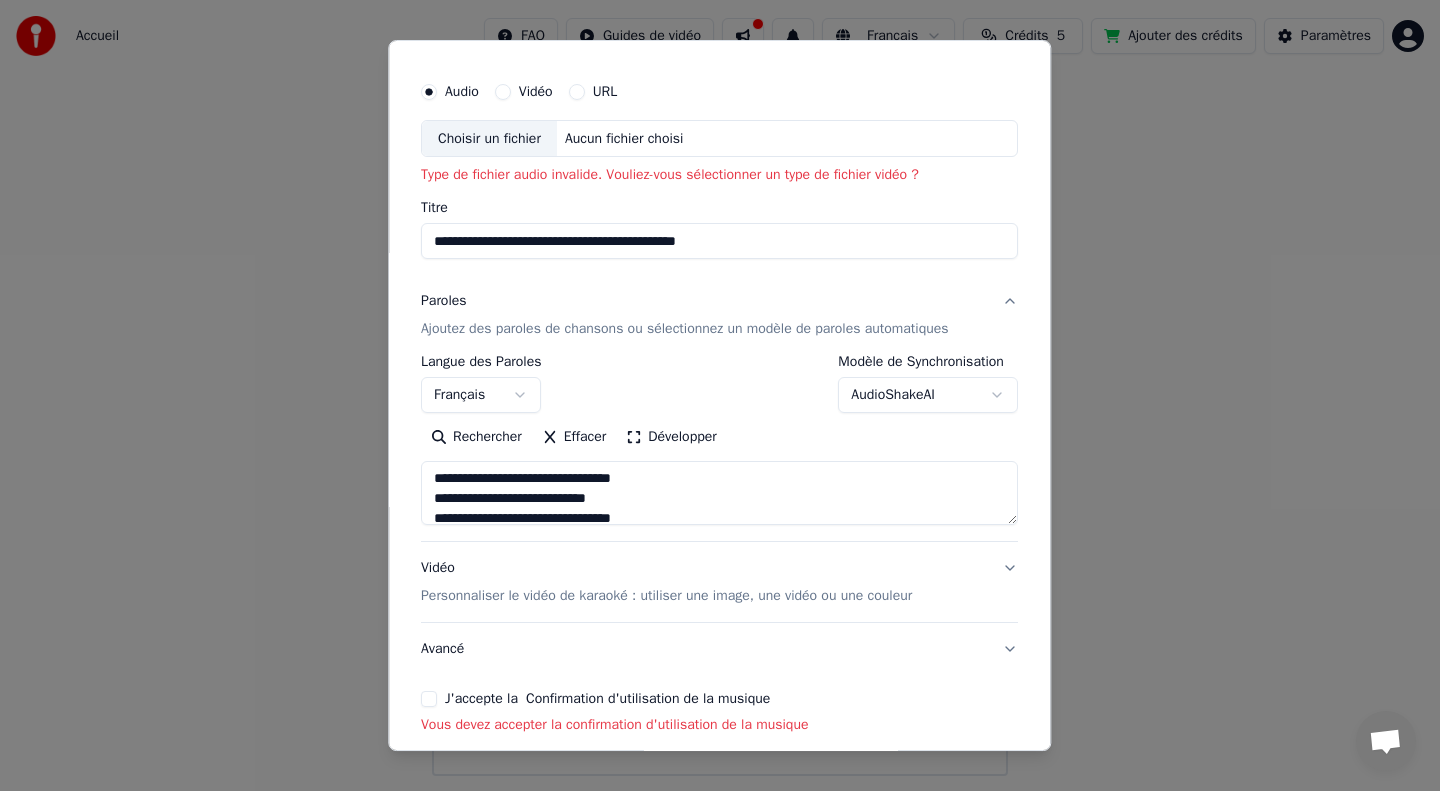 scroll, scrollTop: 1033, scrollLeft: 0, axis: vertical 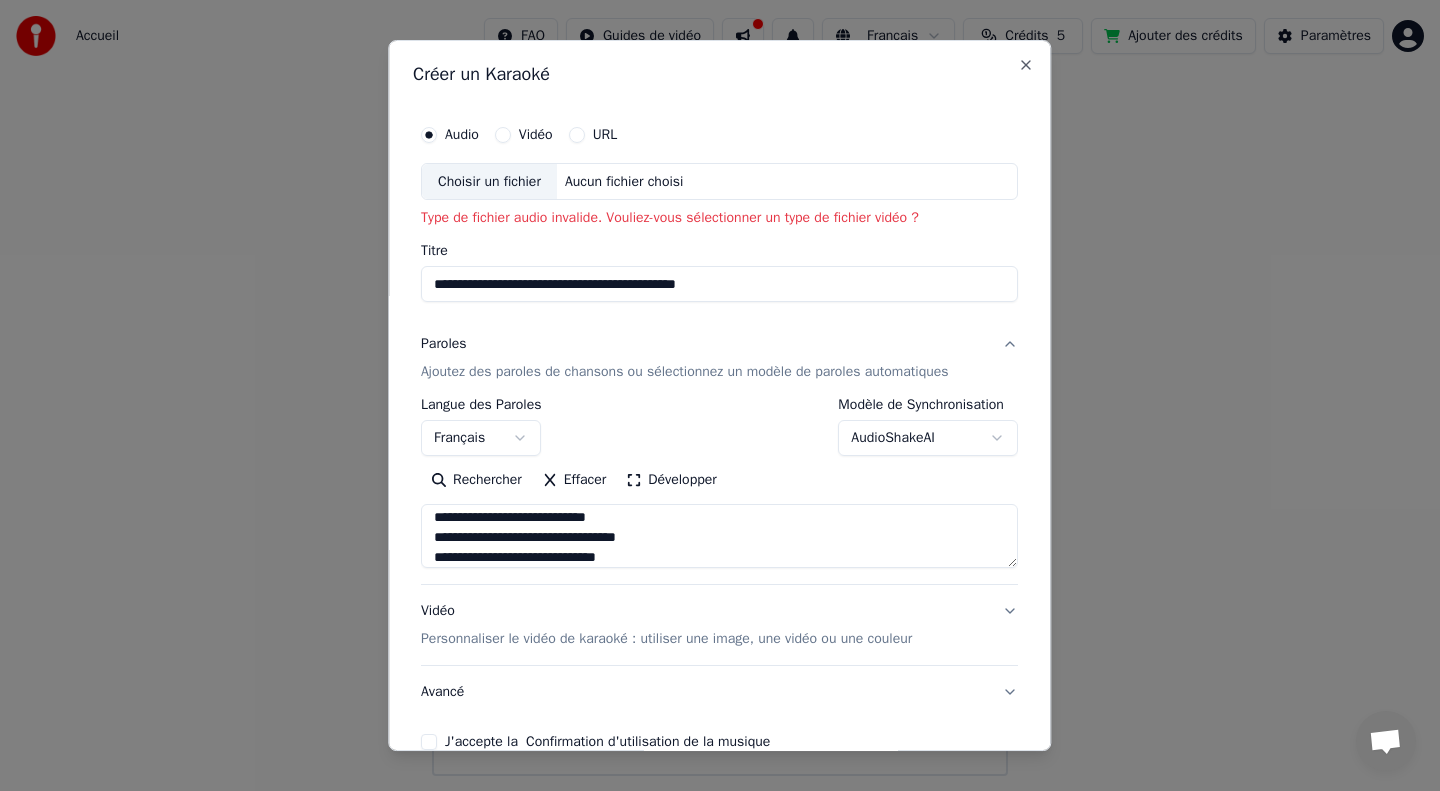 click on "Choisir un fichier" at bounding box center (489, 182) 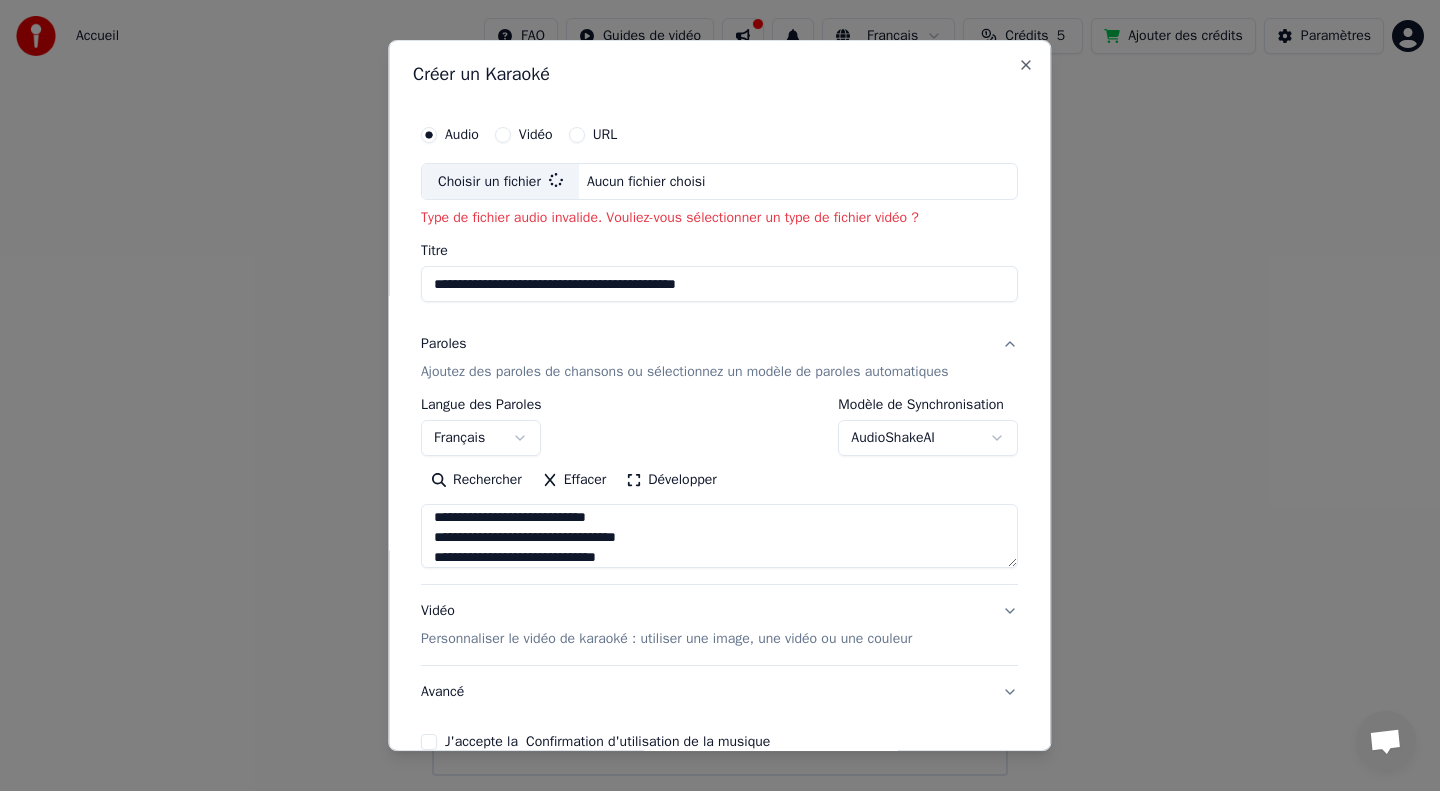 type on "**********" 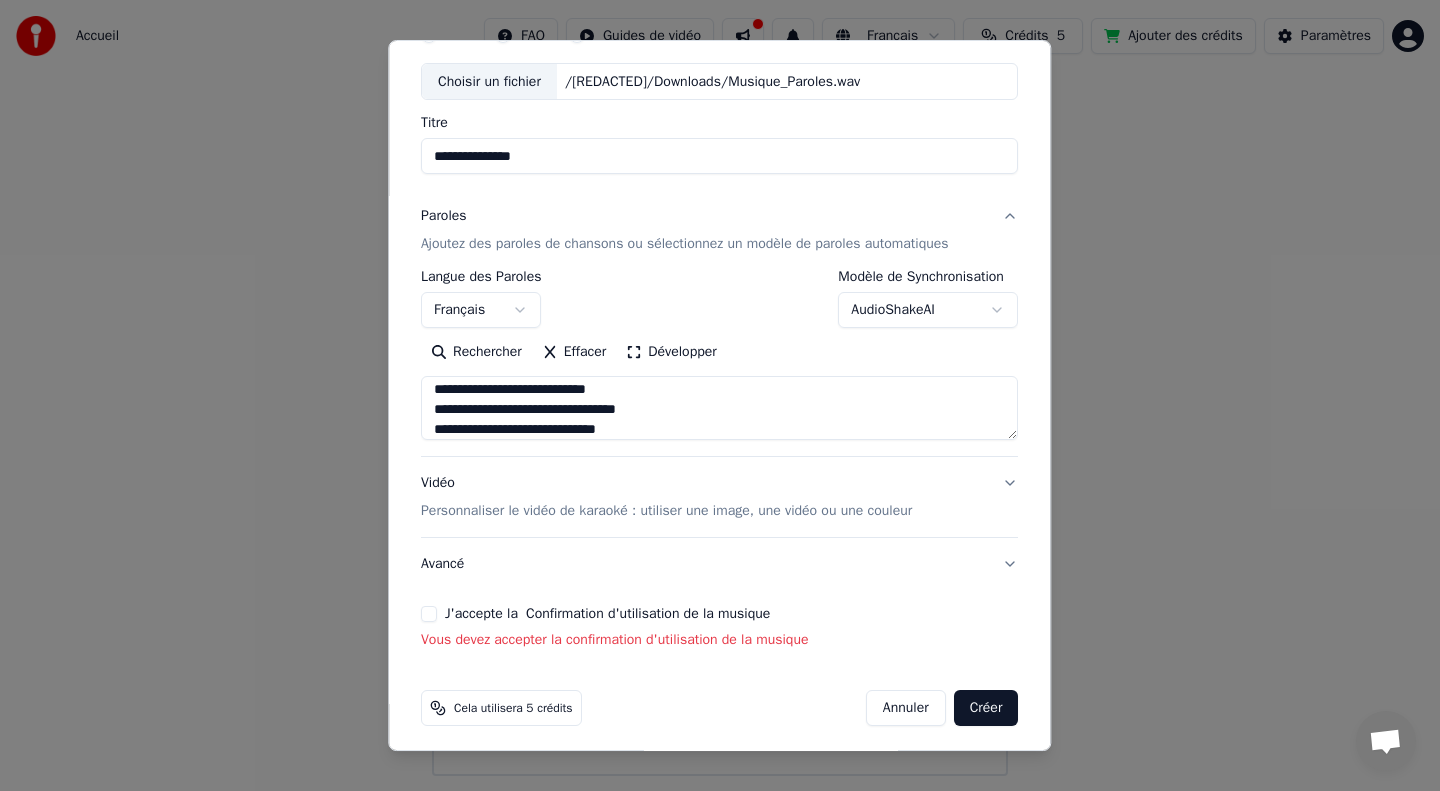 scroll, scrollTop: 108, scrollLeft: 0, axis: vertical 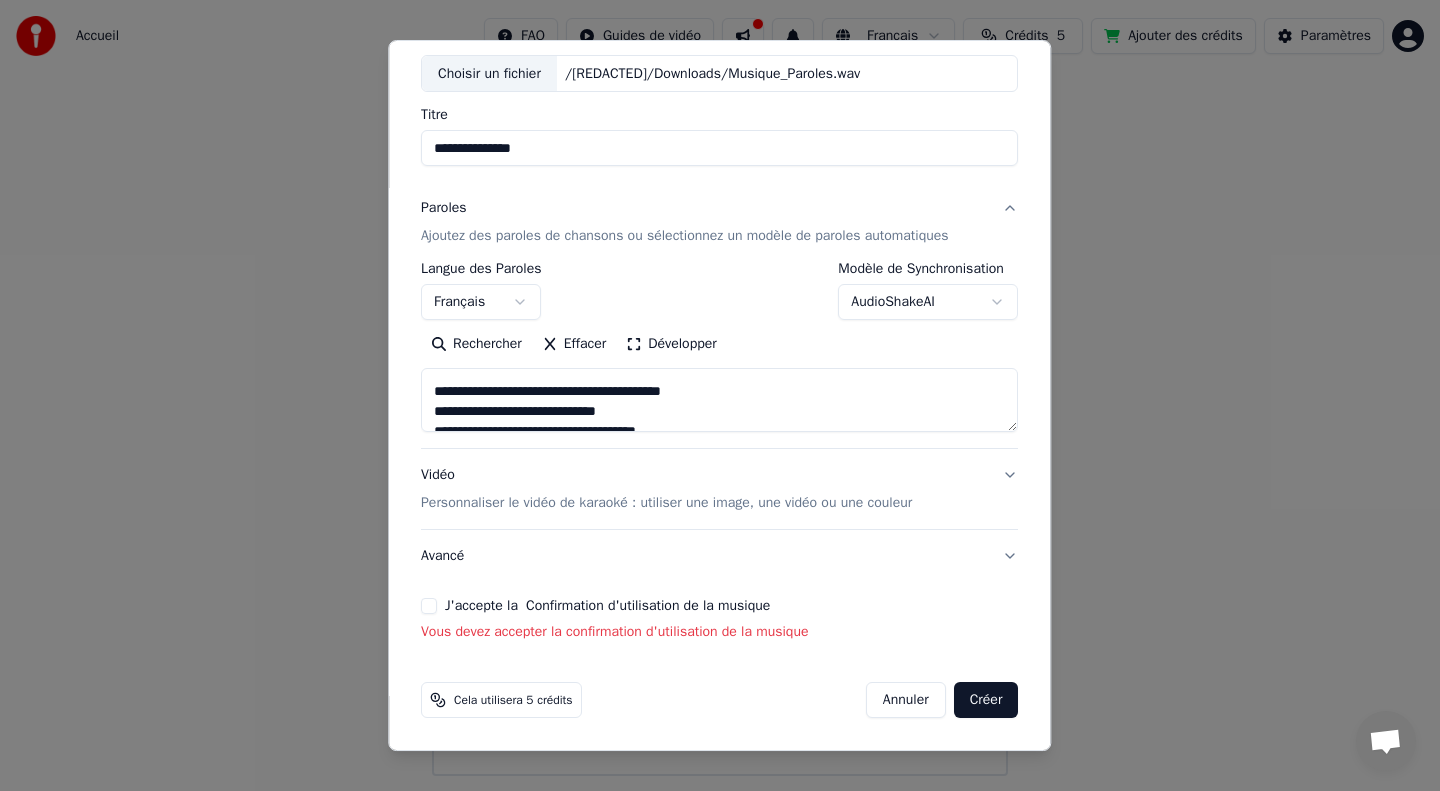 click on "J'accepte la   Confirmation d'utilisation de la musique" at bounding box center (429, 606) 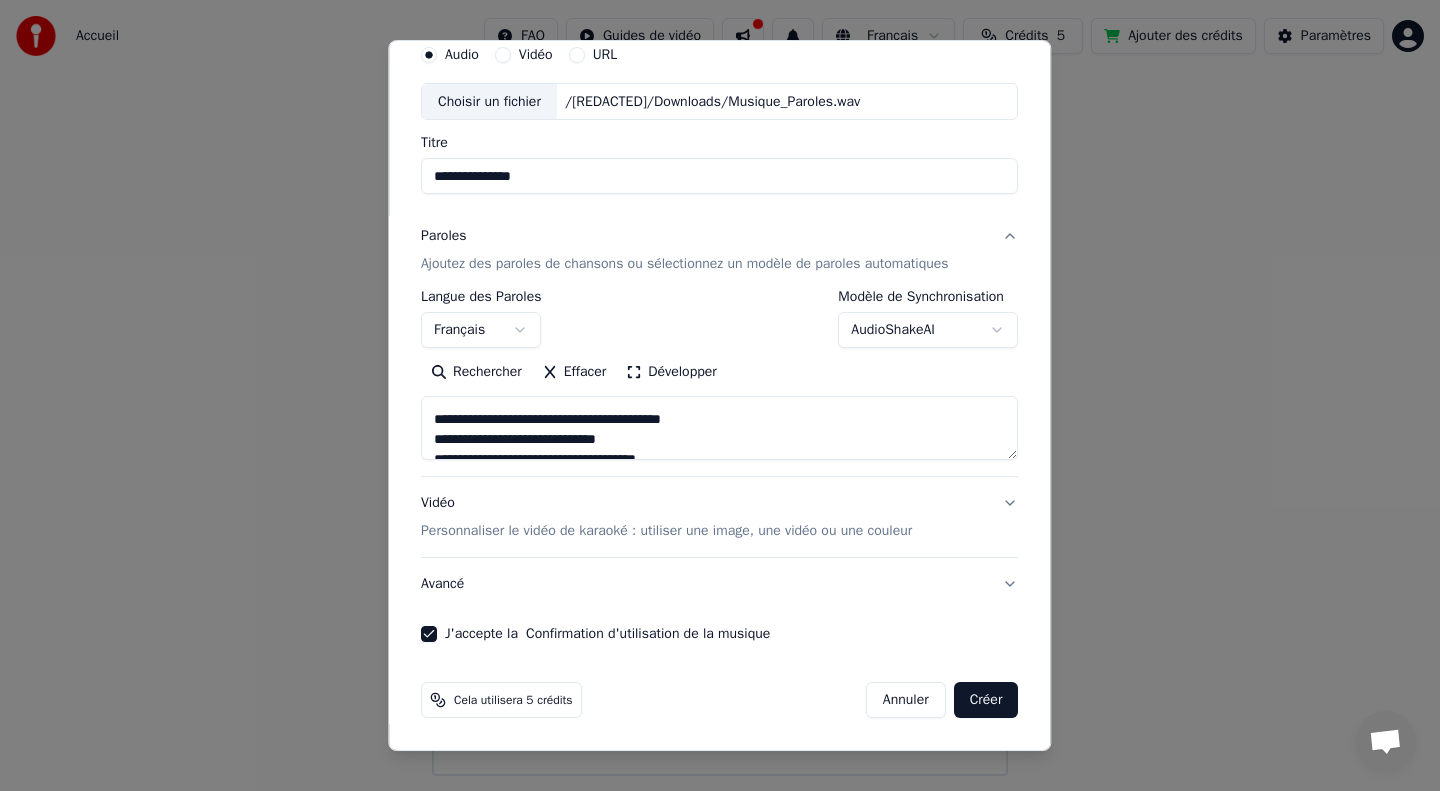 scroll, scrollTop: 80, scrollLeft: 0, axis: vertical 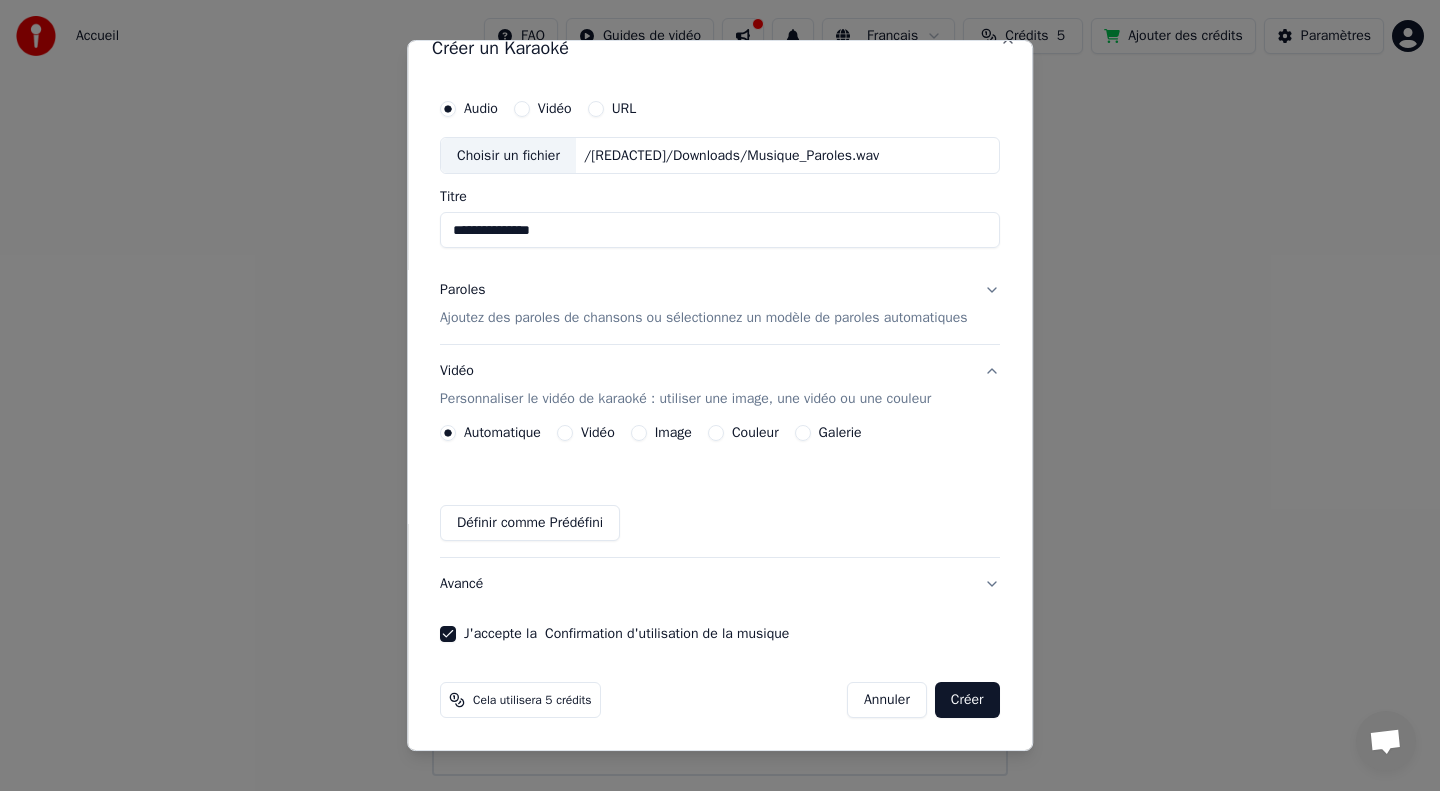 click on "Image" at bounding box center [661, 433] 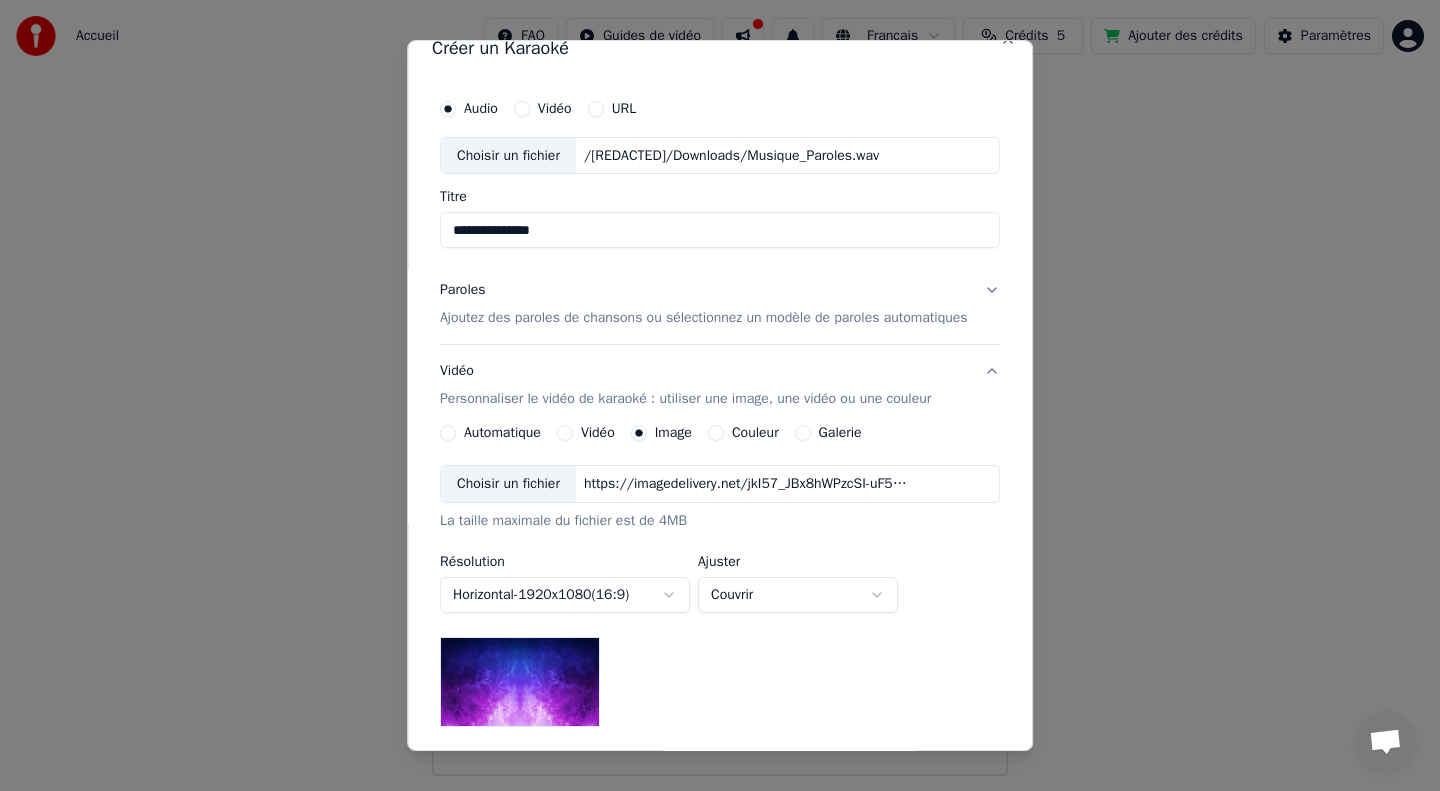 click on "Choisir un fichier" at bounding box center (508, 484) 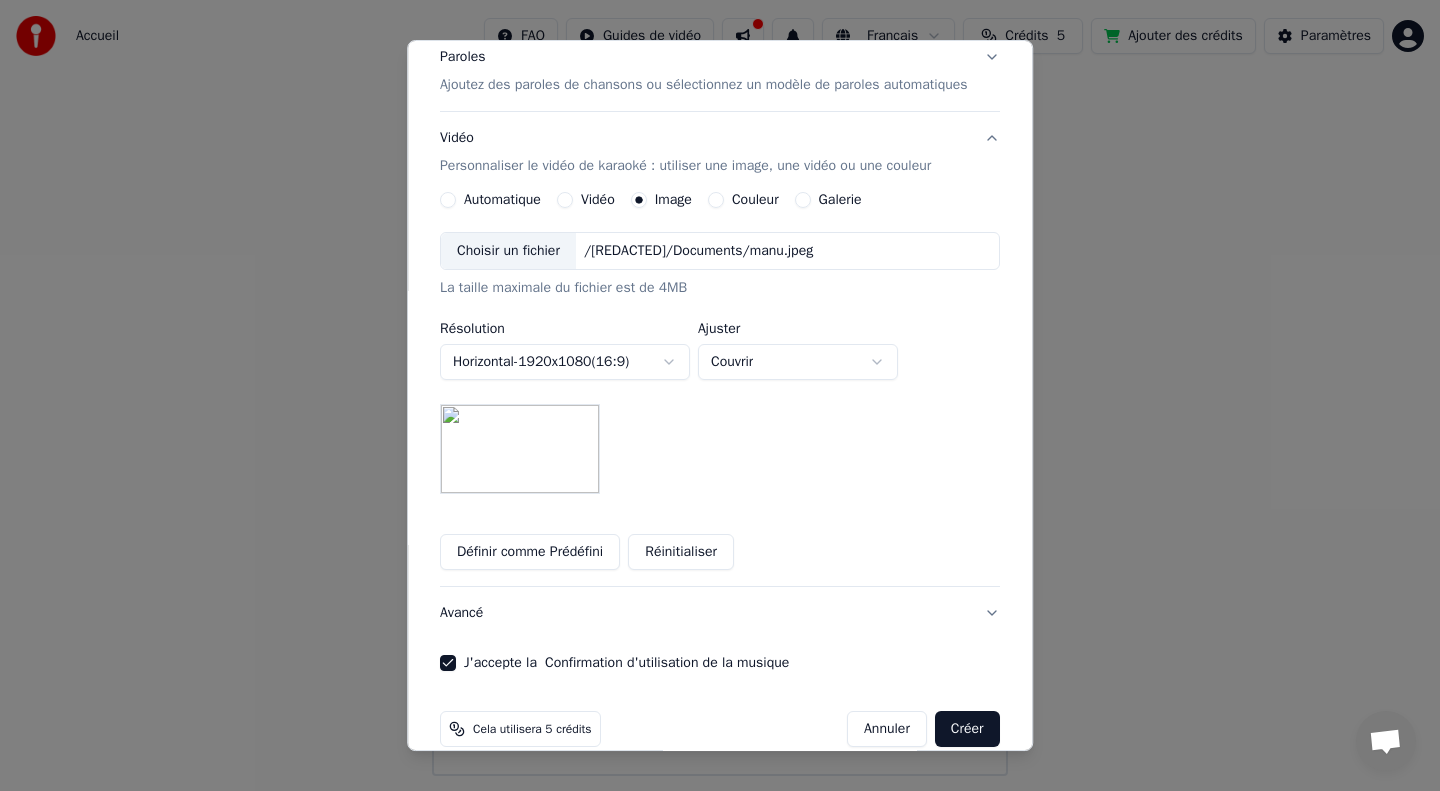 scroll, scrollTop: 288, scrollLeft: 0, axis: vertical 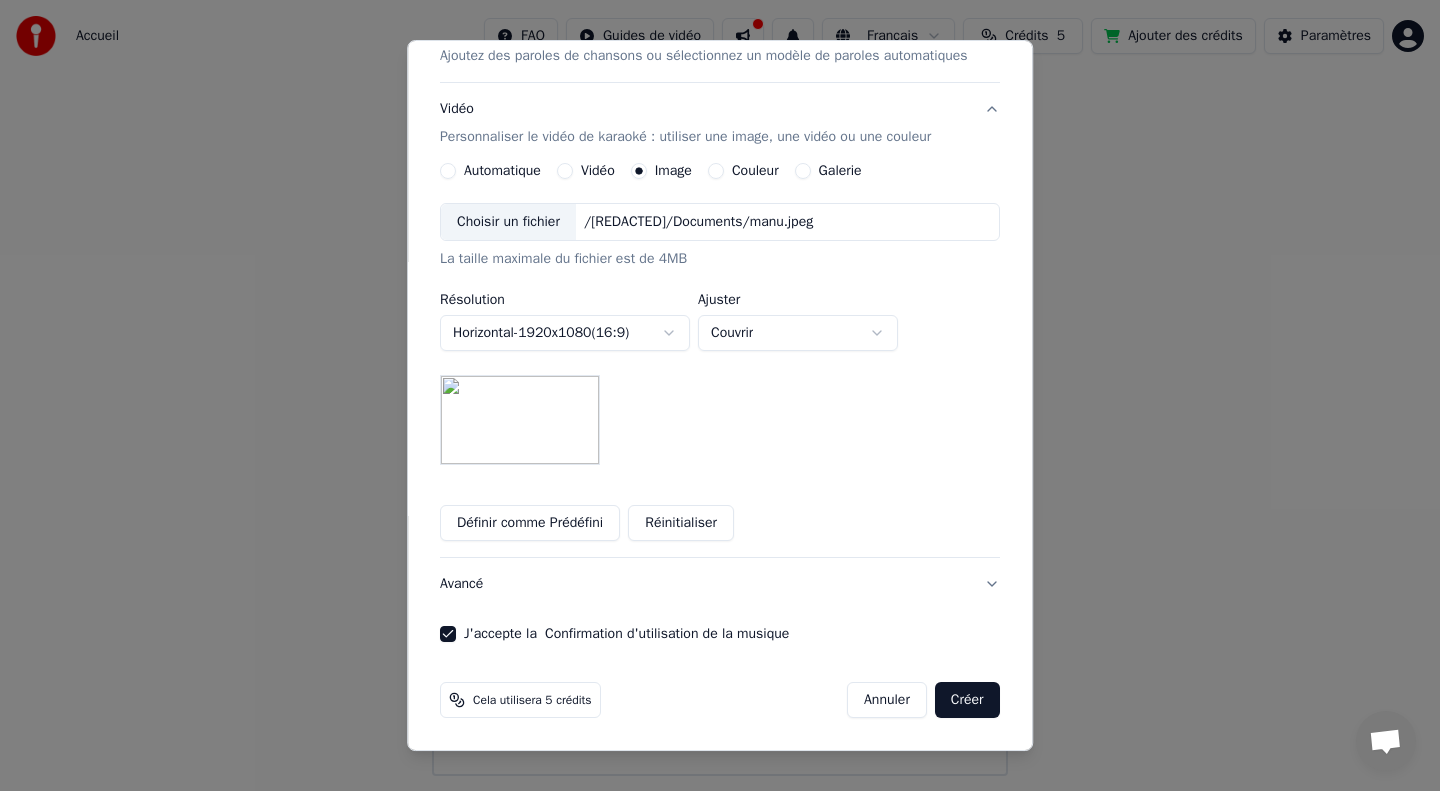 click on "Créer" at bounding box center [967, 700] 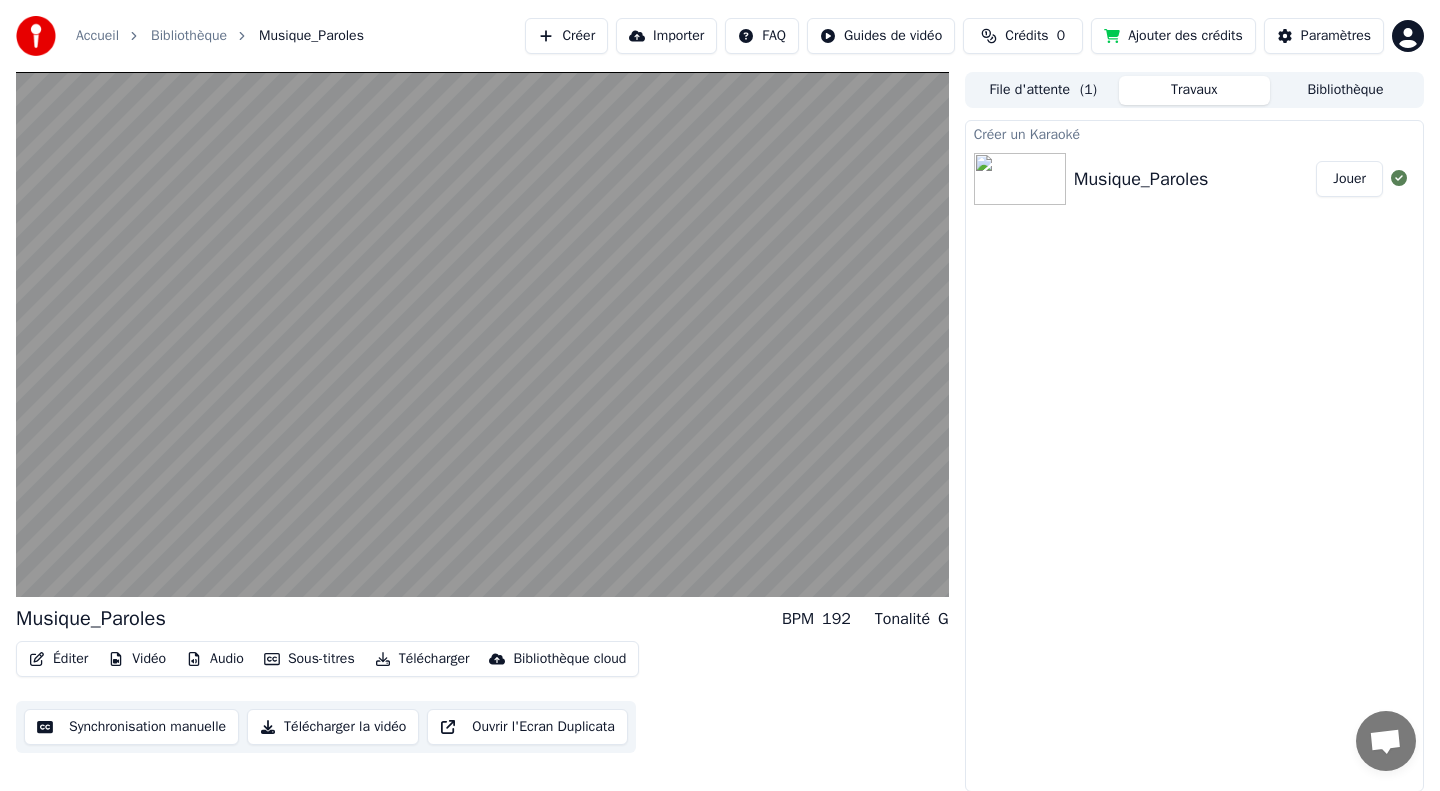 click on "Créer un Karaoké Musique_Paroles Jouer" at bounding box center [1194, 456] 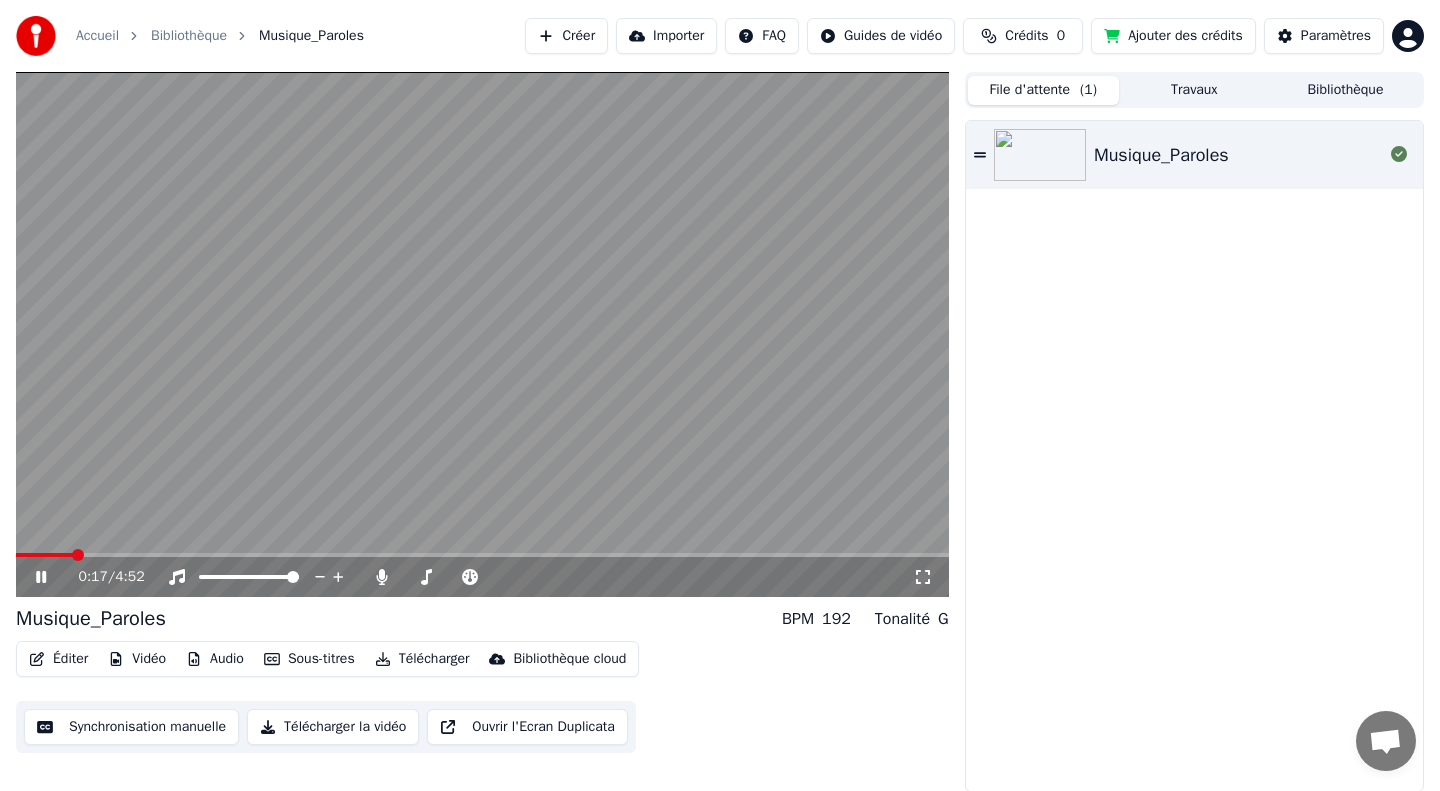 click on "File d'attente ( 1 )" at bounding box center [1043, 90] 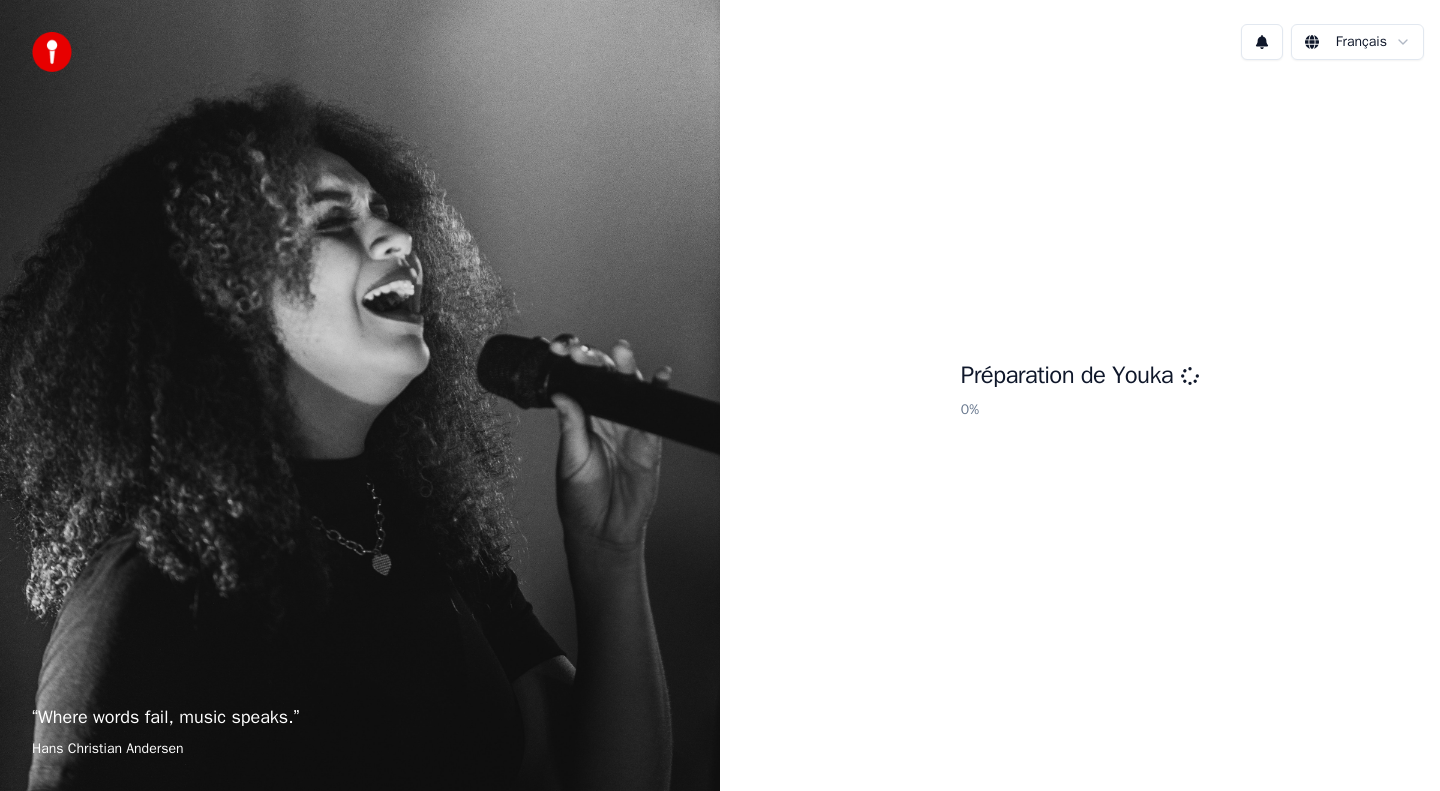 scroll, scrollTop: 0, scrollLeft: 0, axis: both 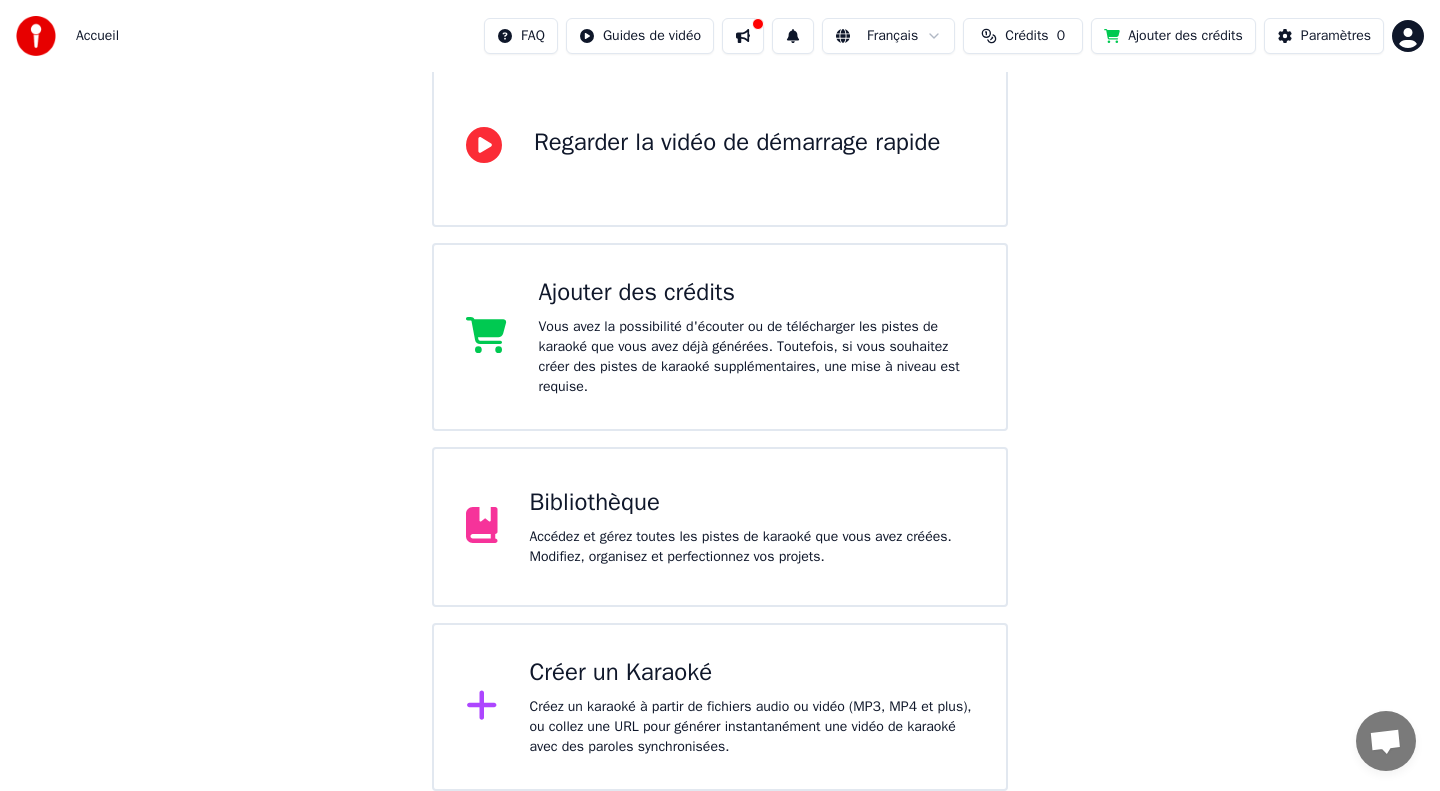 click on "Créer un Karaoké" at bounding box center [752, 673] 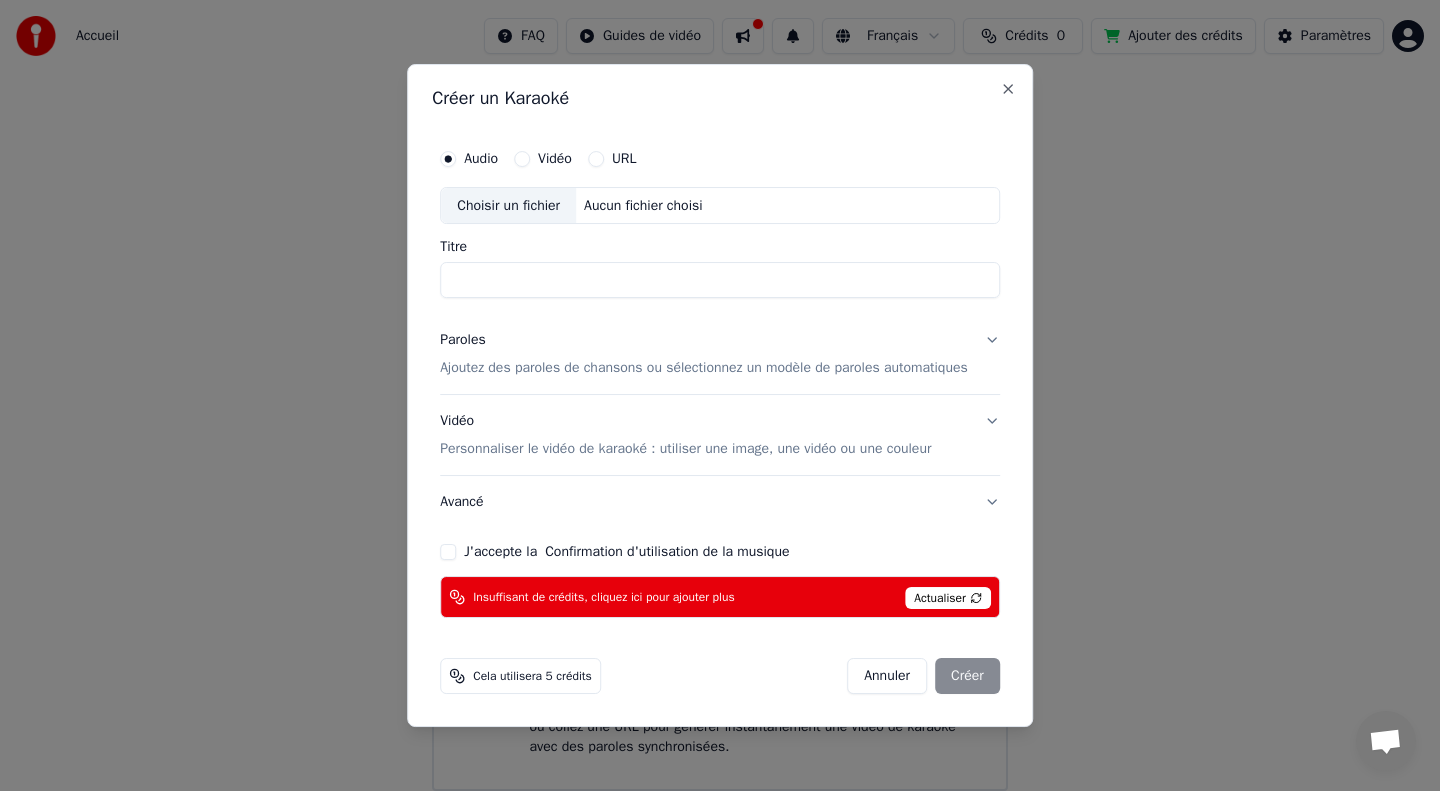 click on "Annuler" at bounding box center (887, 676) 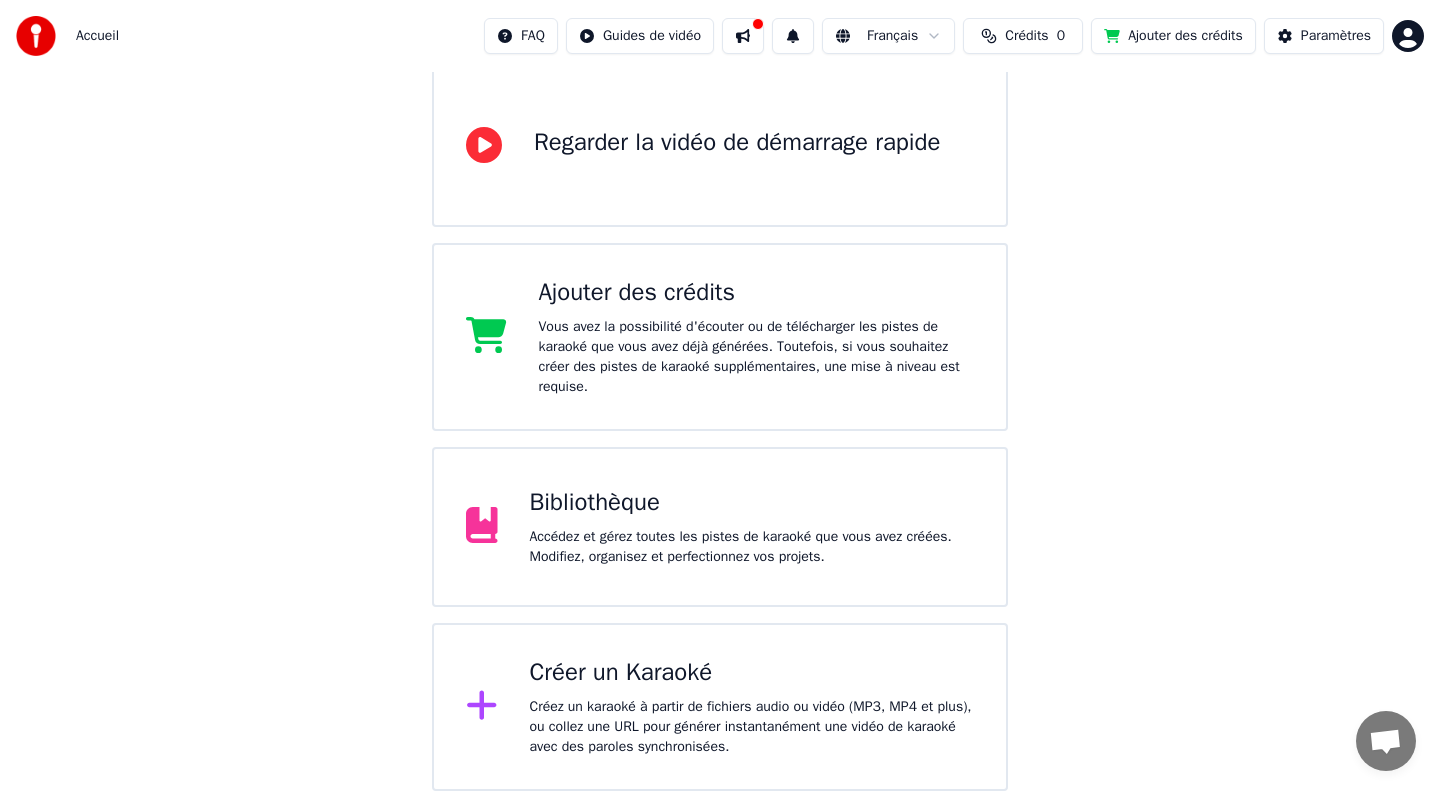 click on "Vous avez la possibilité d'écouter ou de télécharger les pistes de karaoké que vous avez déjà générées. Toutefois, si vous souhaitez créer des pistes de karaoké supplémentaires, une mise à niveau est requise." at bounding box center (757, 357) 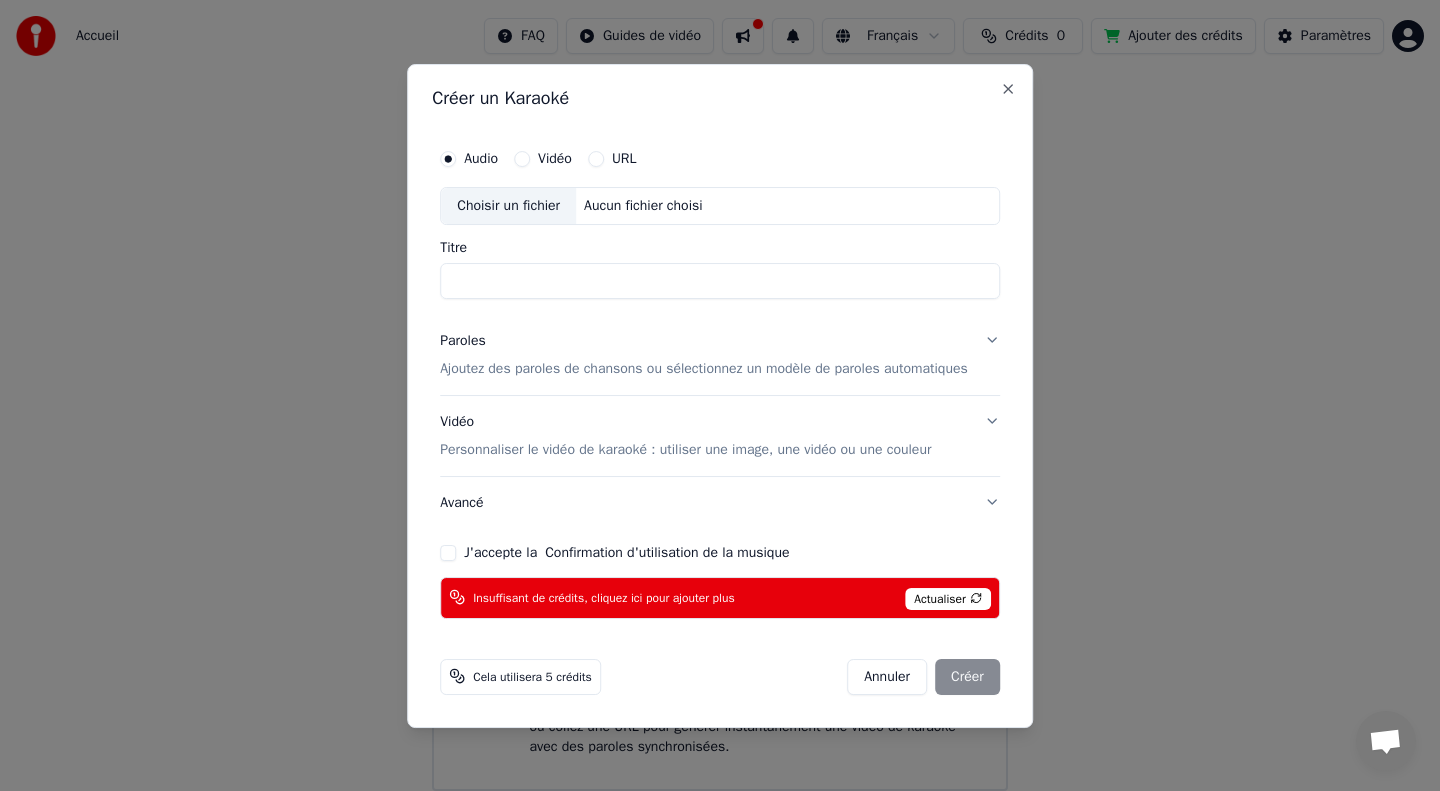 click on "Actualiser" at bounding box center (948, 598) 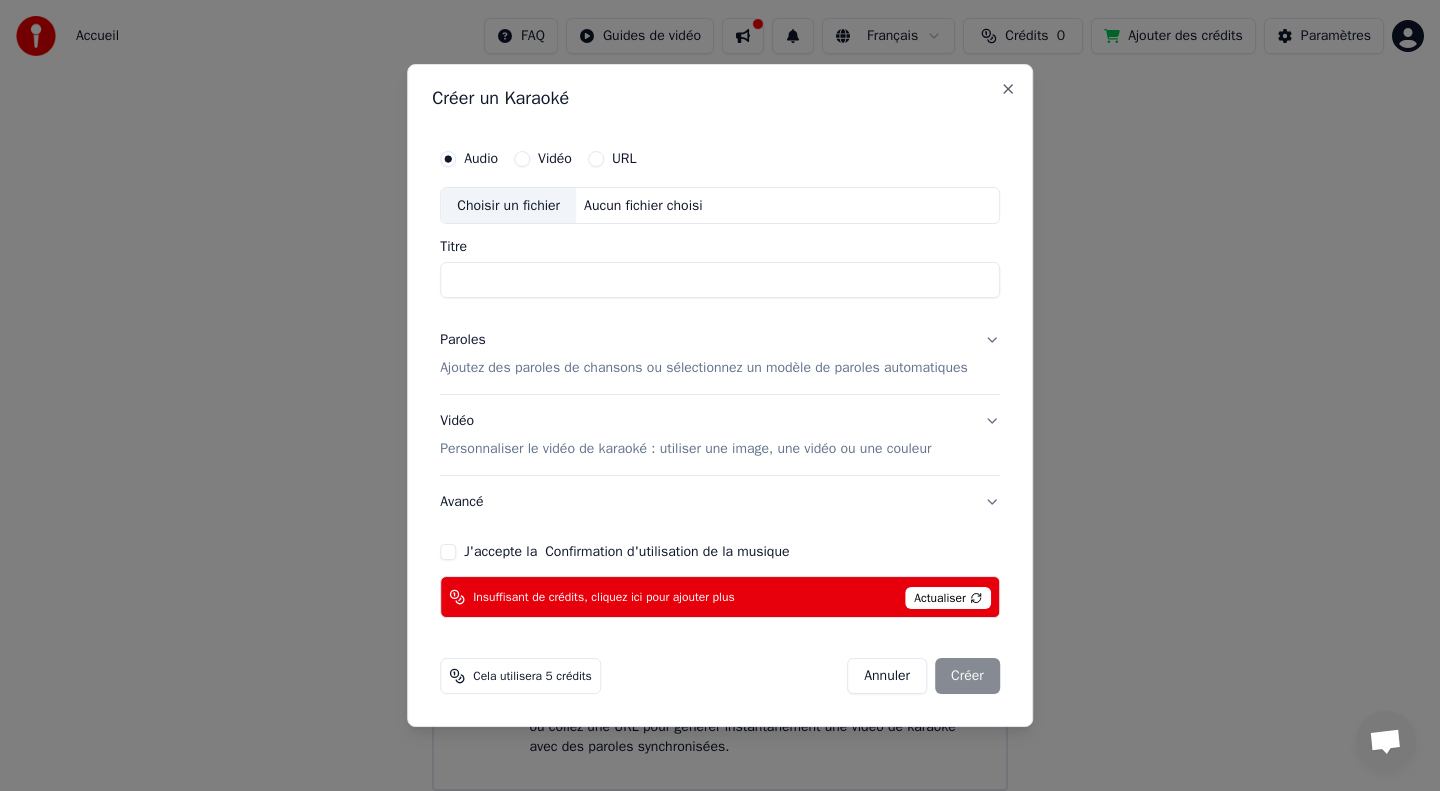 click on "Actualiser" at bounding box center [948, 598] 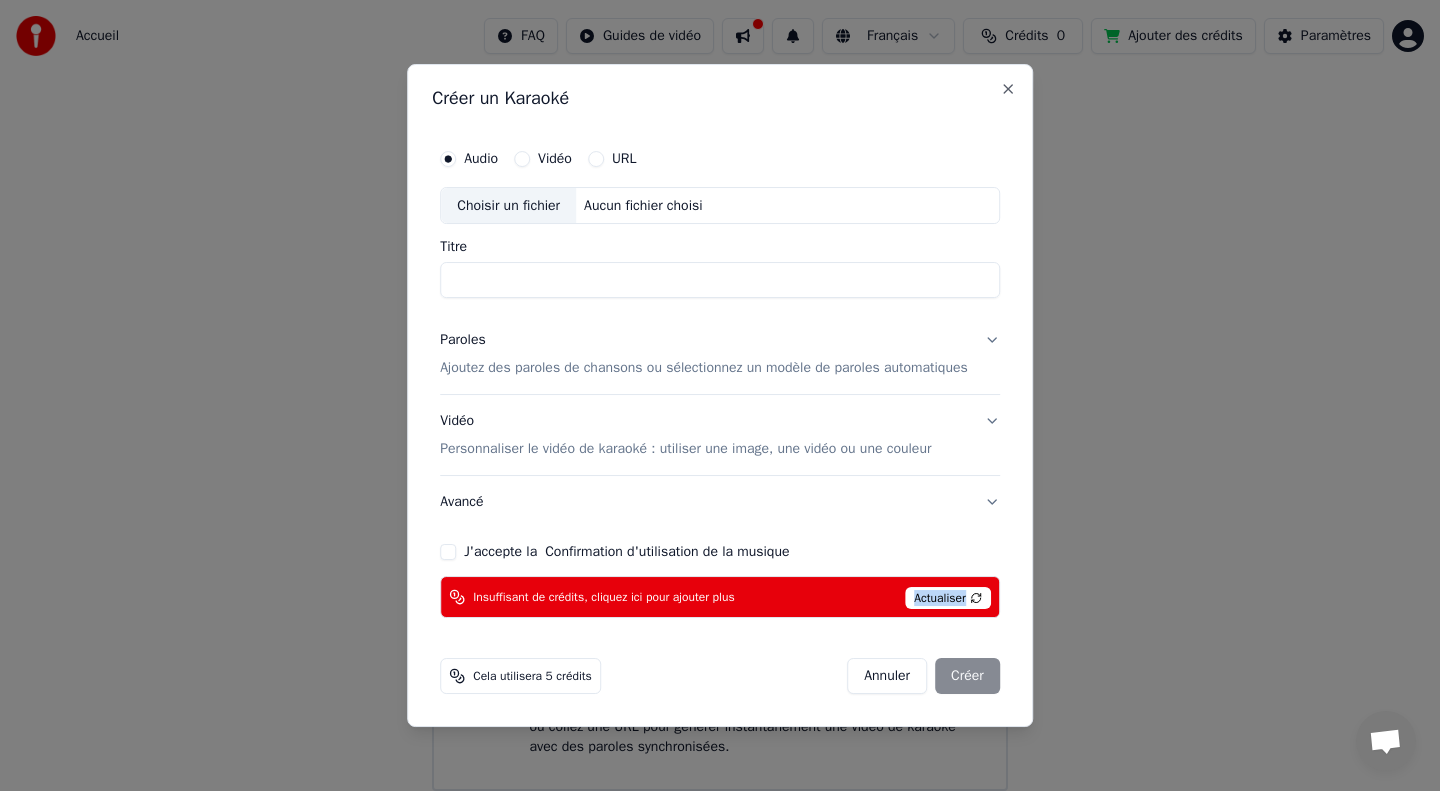 click on "Actualiser" at bounding box center (948, 598) 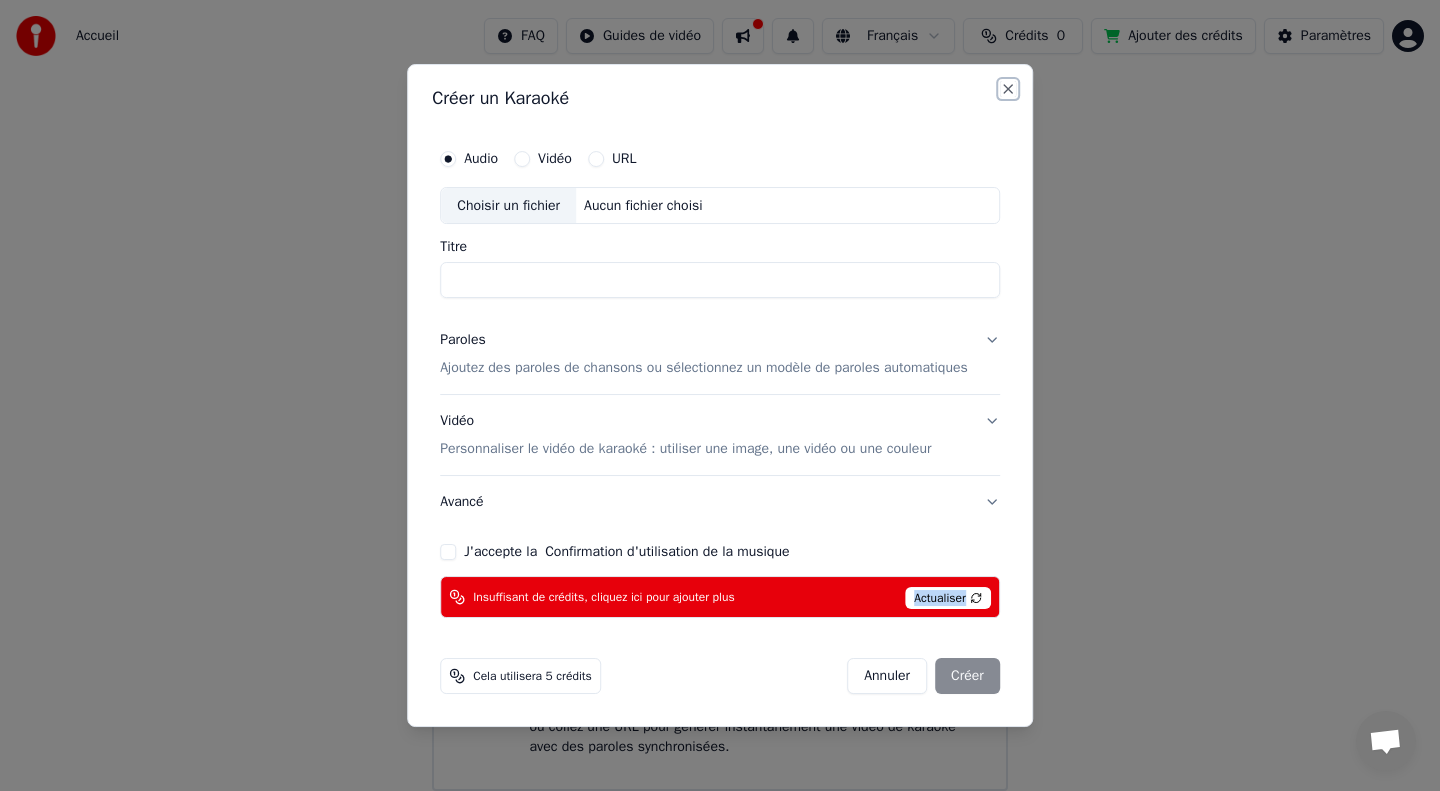 click on "Close" at bounding box center (1008, 89) 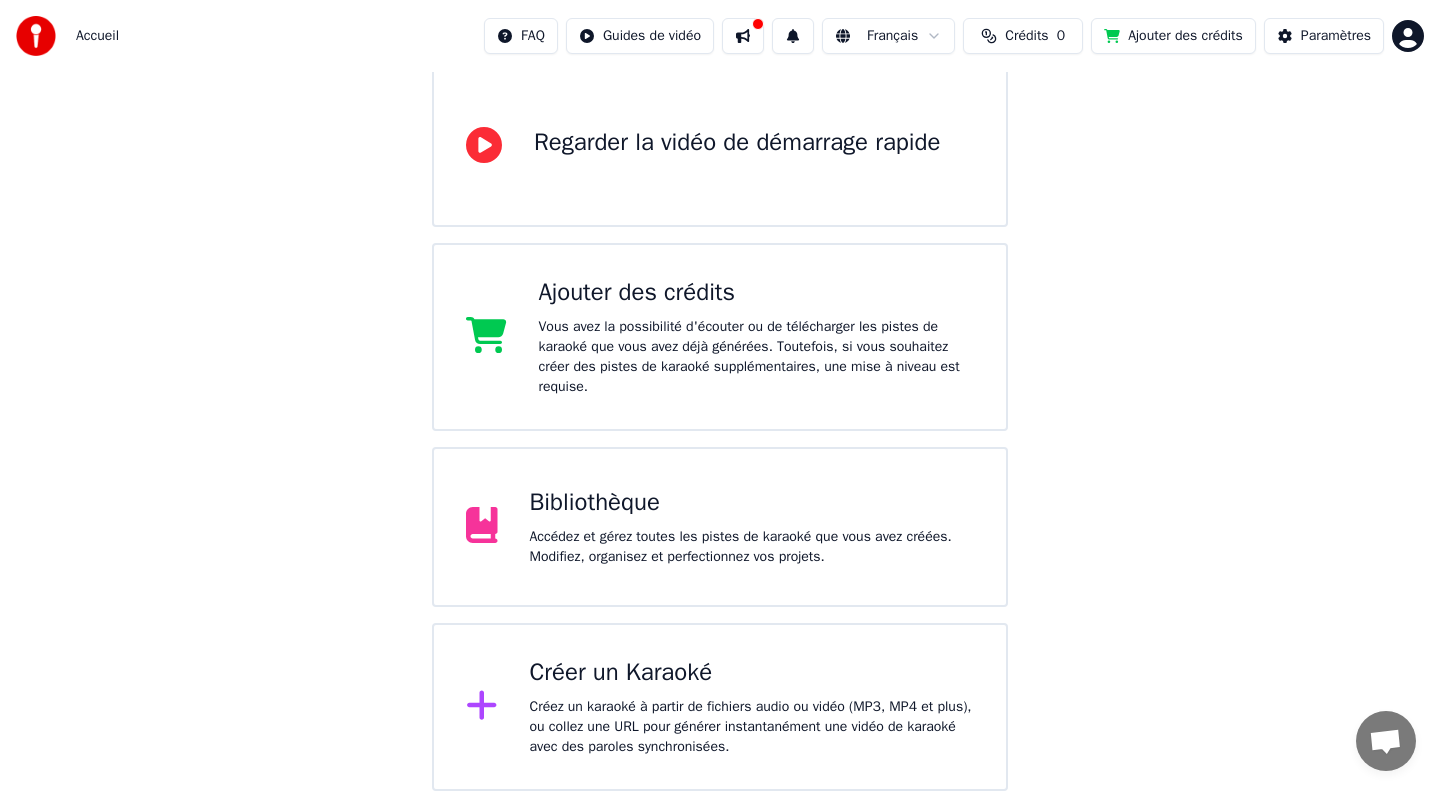 click on "Vous avez la possibilité d'écouter ou de télécharger les pistes de karaoké que vous avez déjà générées. Toutefois, si vous souhaitez créer des pistes de karaoké supplémentaires, une mise à niveau est requise." at bounding box center [757, 357] 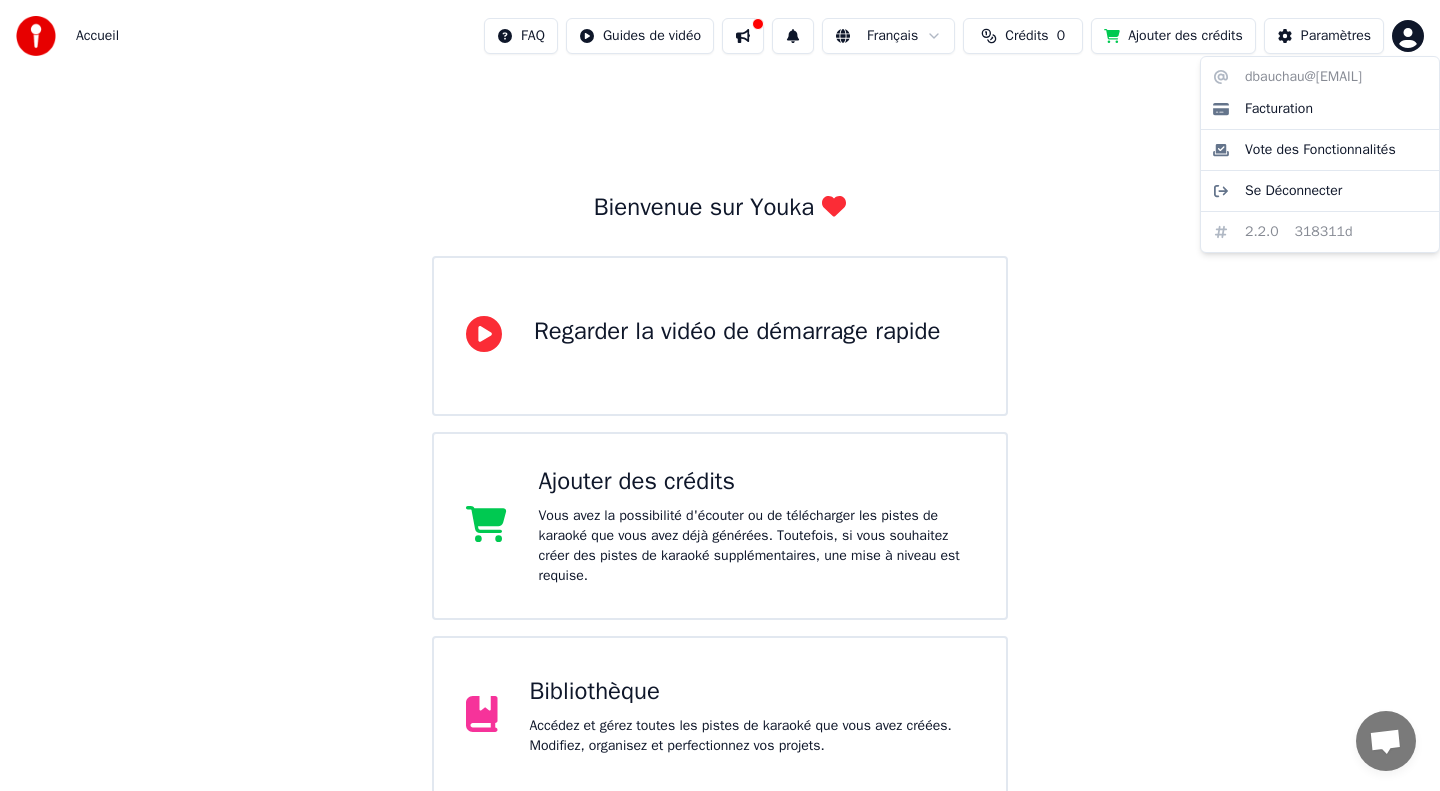 click on "Accueil FAQ Guides de vidéo Français Crédits 0 Ajouter des crédits Paramètres Bienvenue sur Youka Regarder la vidéo de démarrage rapide Ajouter des crédits Vous avez la possibilité d'écouter ou de télécharger les pistes de karaoké que vous avez déjà générées. Toutefois, si vous souhaitez créer des pistes de karaoké supplémentaires, une mise à niveau est requise. Bibliothèque Accédez et gérez toutes les pistes de karaoké que vous avez créées. Modifiez, organisez et perfectionnez vos projets. Créer un Karaoké Créez un karaoké à partir de fichiers audio ou vidéo (MP3, MP4 et plus), ou collez une URL pour générer instantanément une vidéo de karaoké avec des paroles synchronisées. dbauchau@[EMAIL] Facturation Vote des Fonctionnalités Se Déconnecter 2.2.0 318311d" at bounding box center [720, 490] 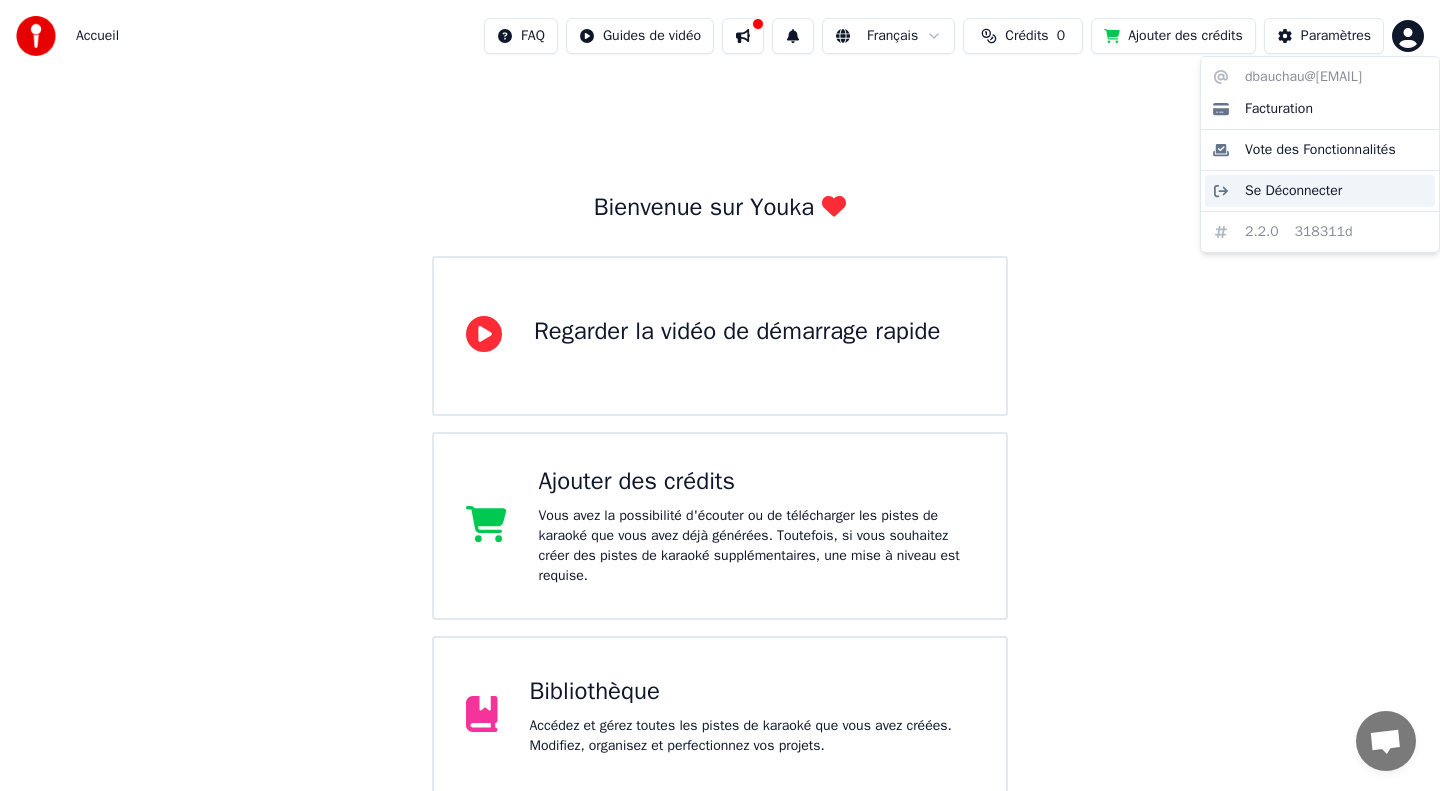 click on "Se Déconnecter" at bounding box center (1293, 191) 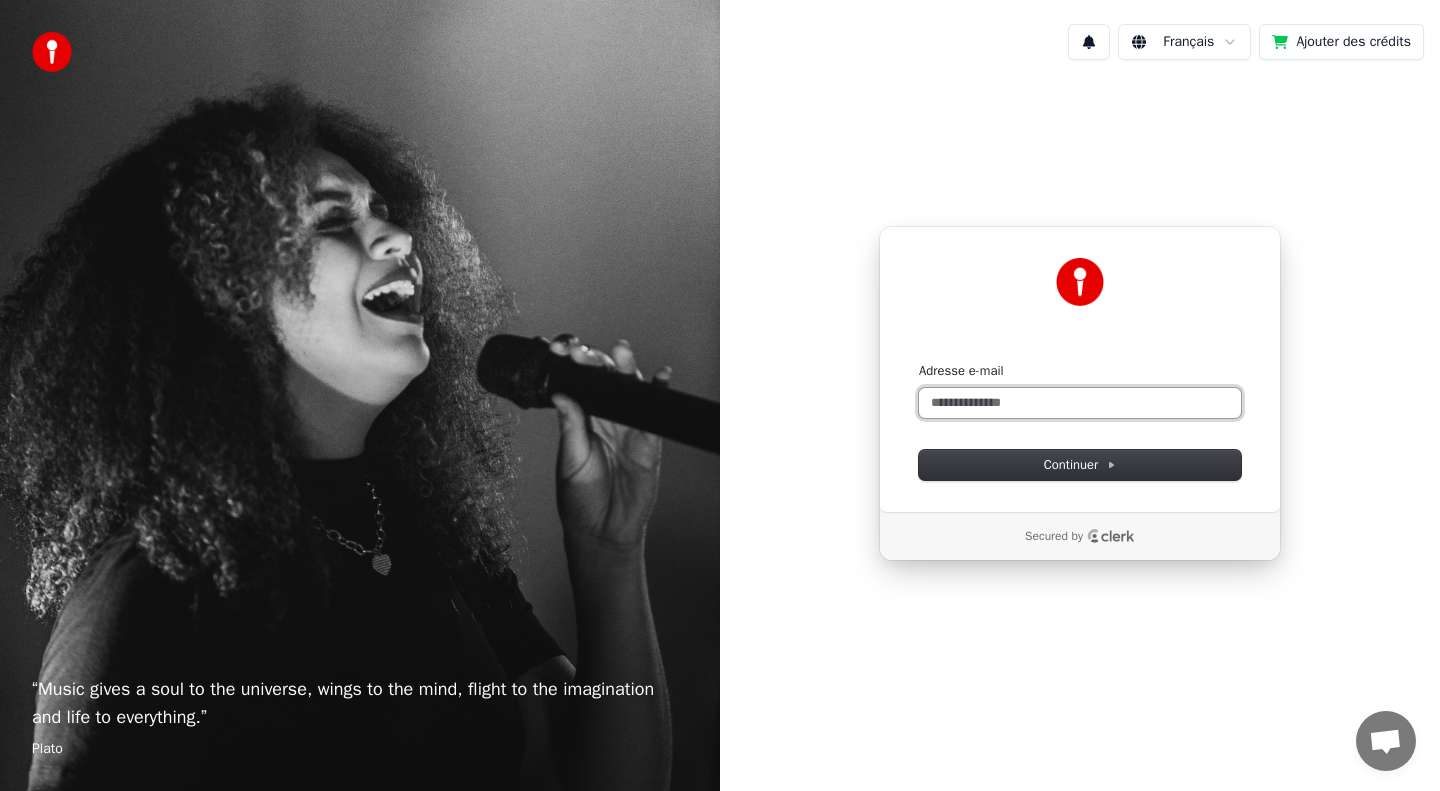 click on "Adresse e-mail" at bounding box center [1080, 403] 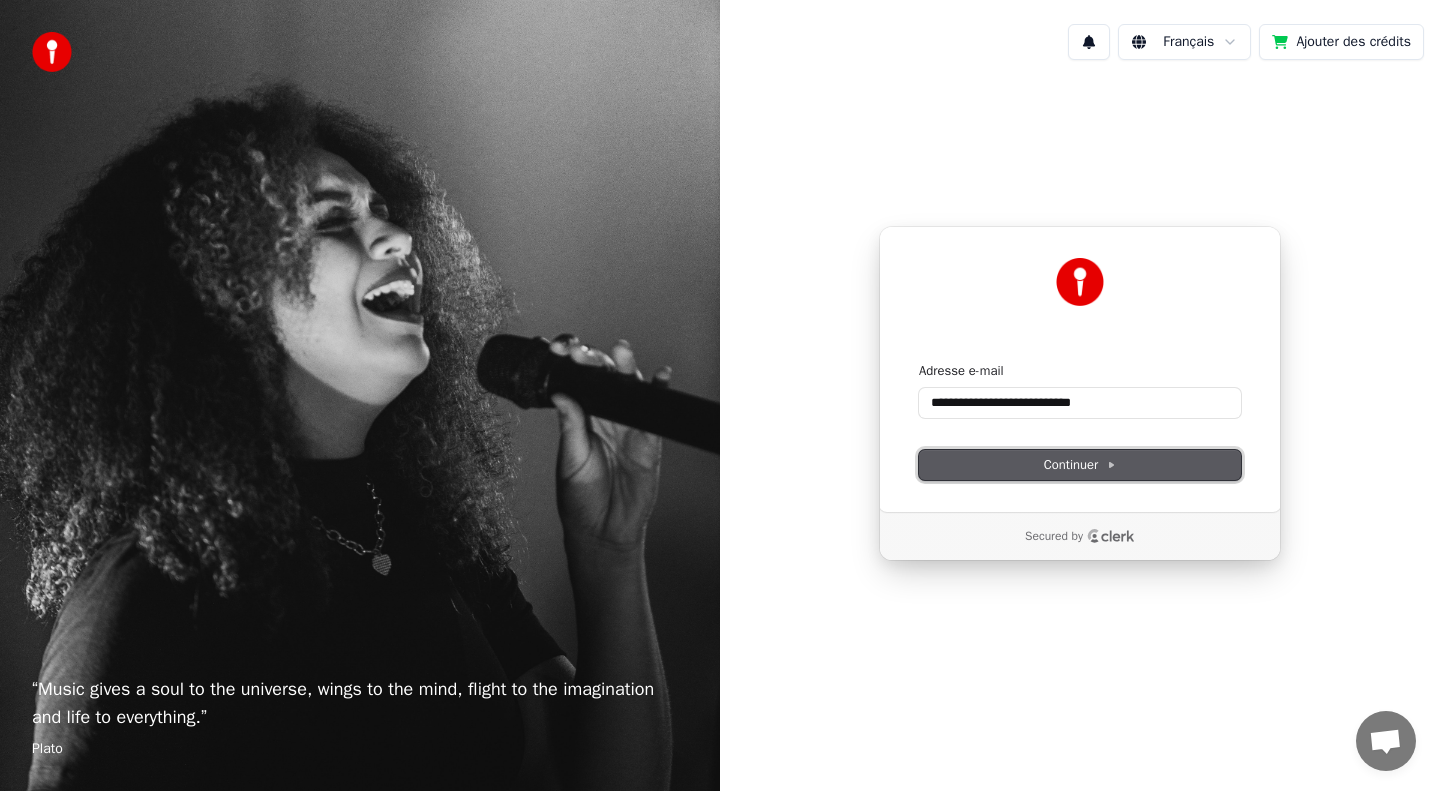 click on "Continuer" at bounding box center [1080, 465] 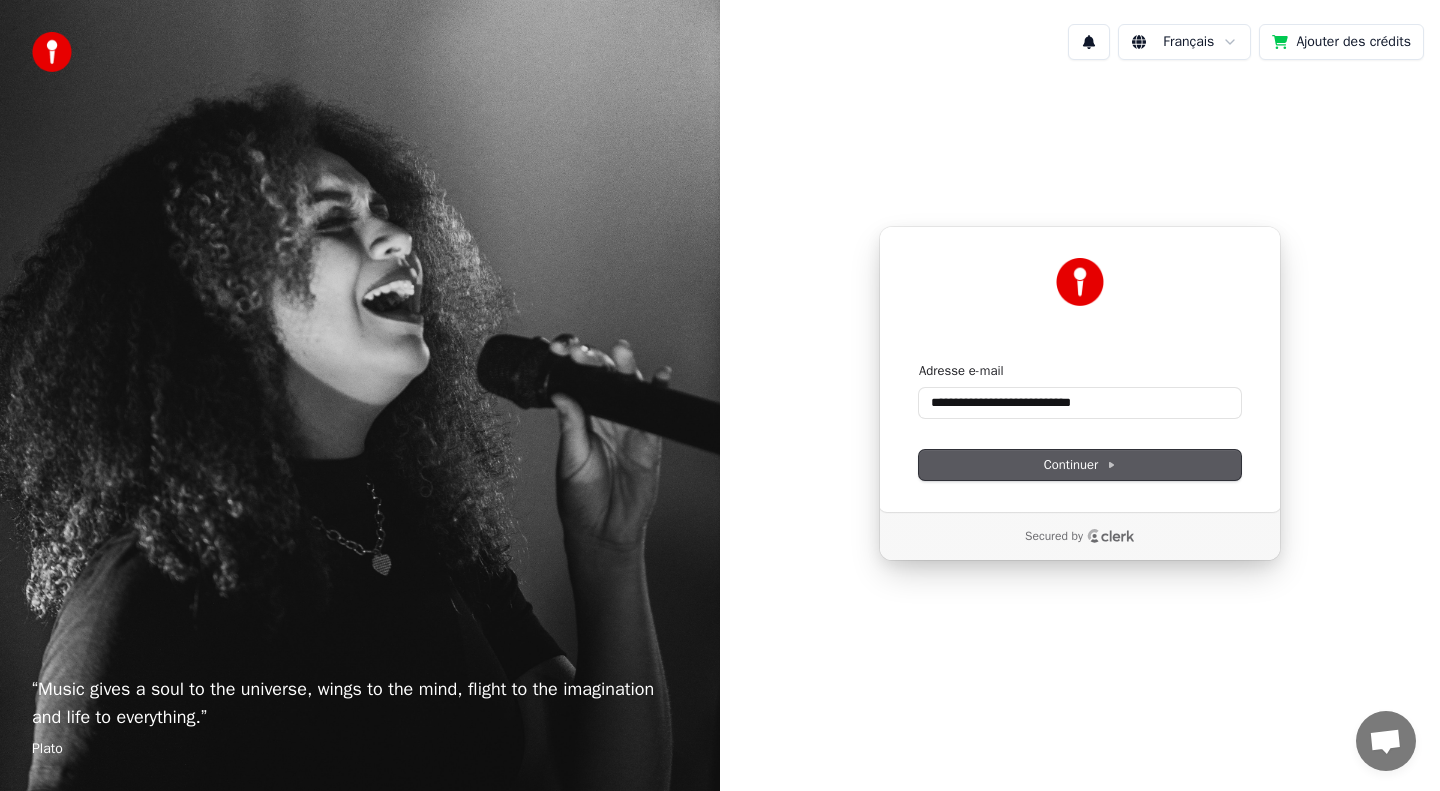 type on "**********" 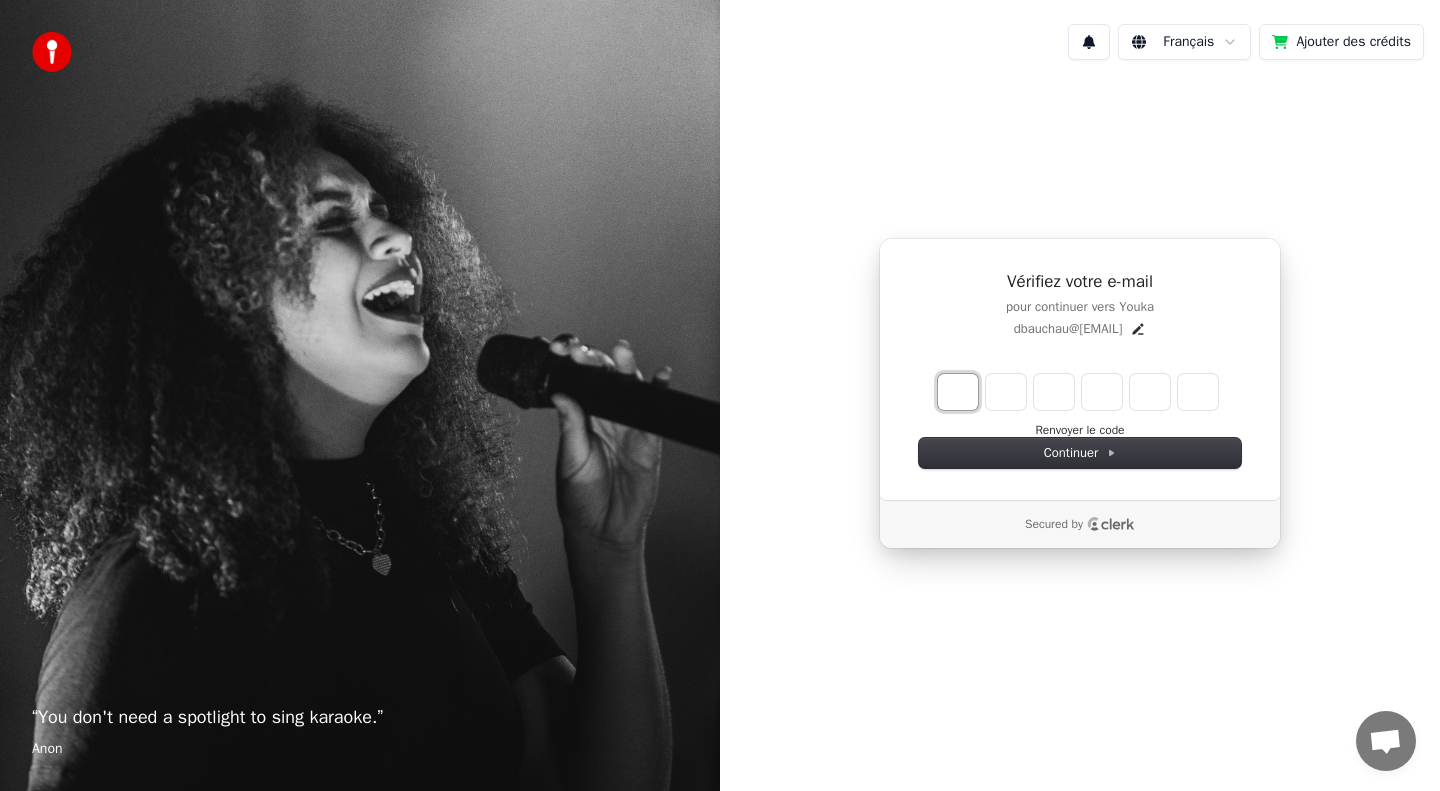 type on "*" 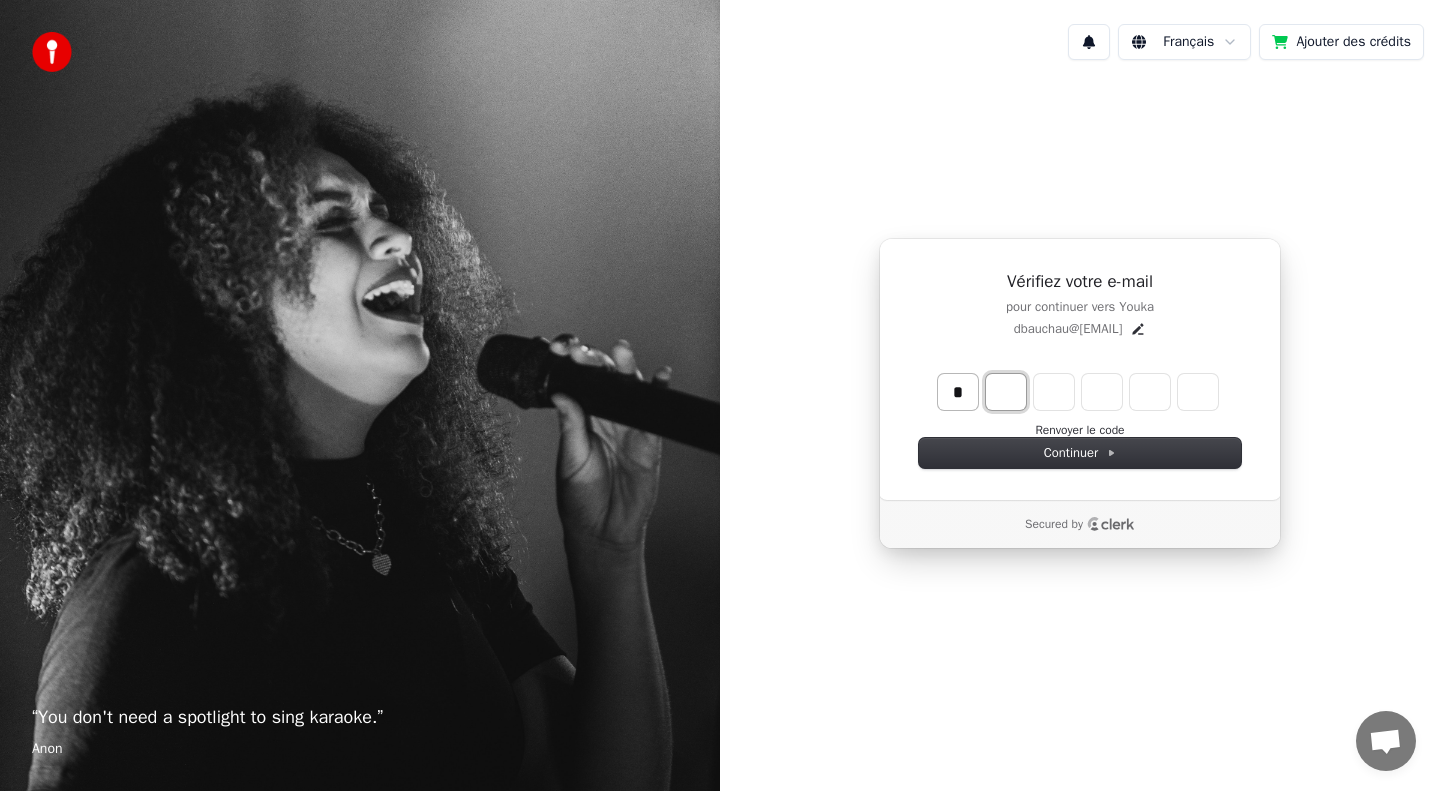 type on "*" 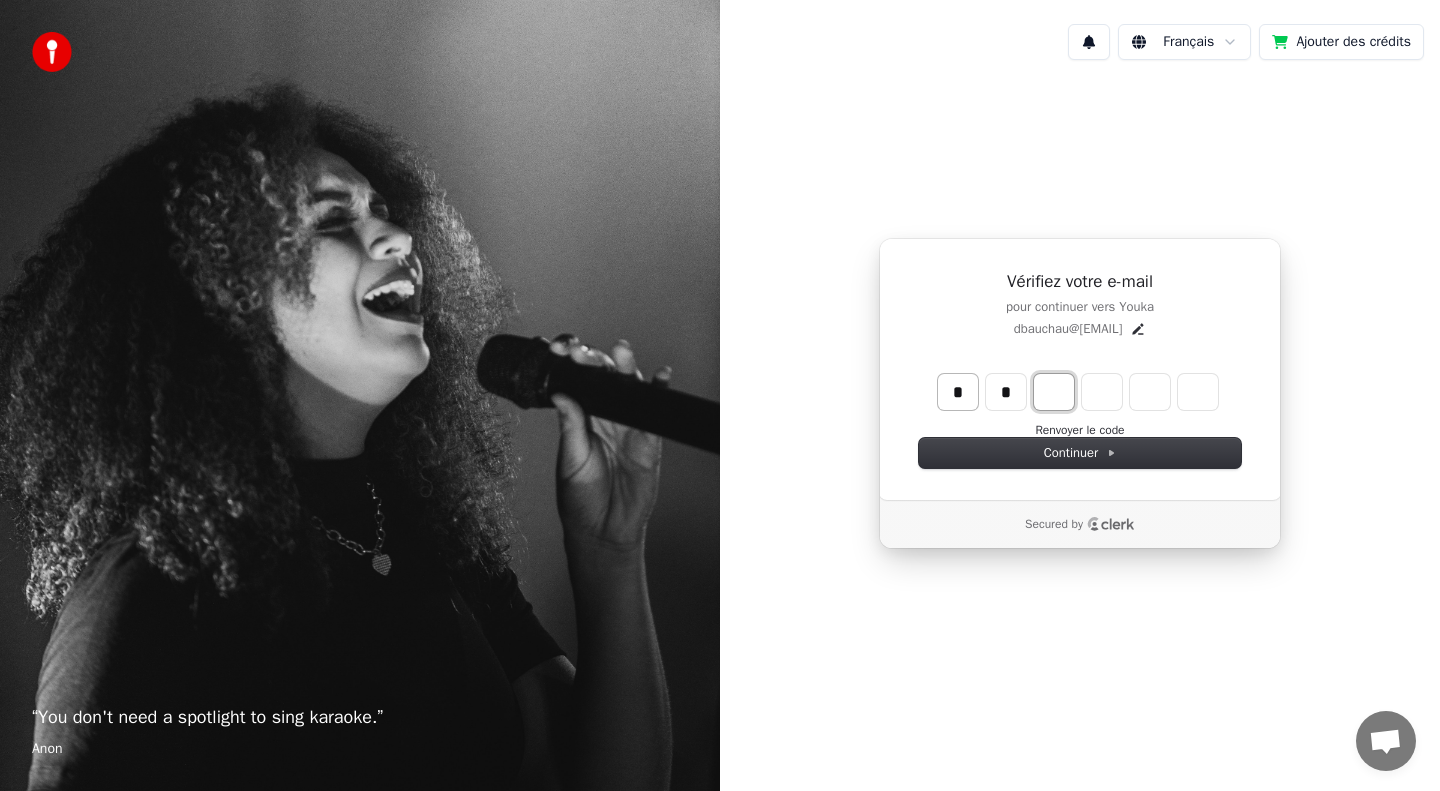 type on "**" 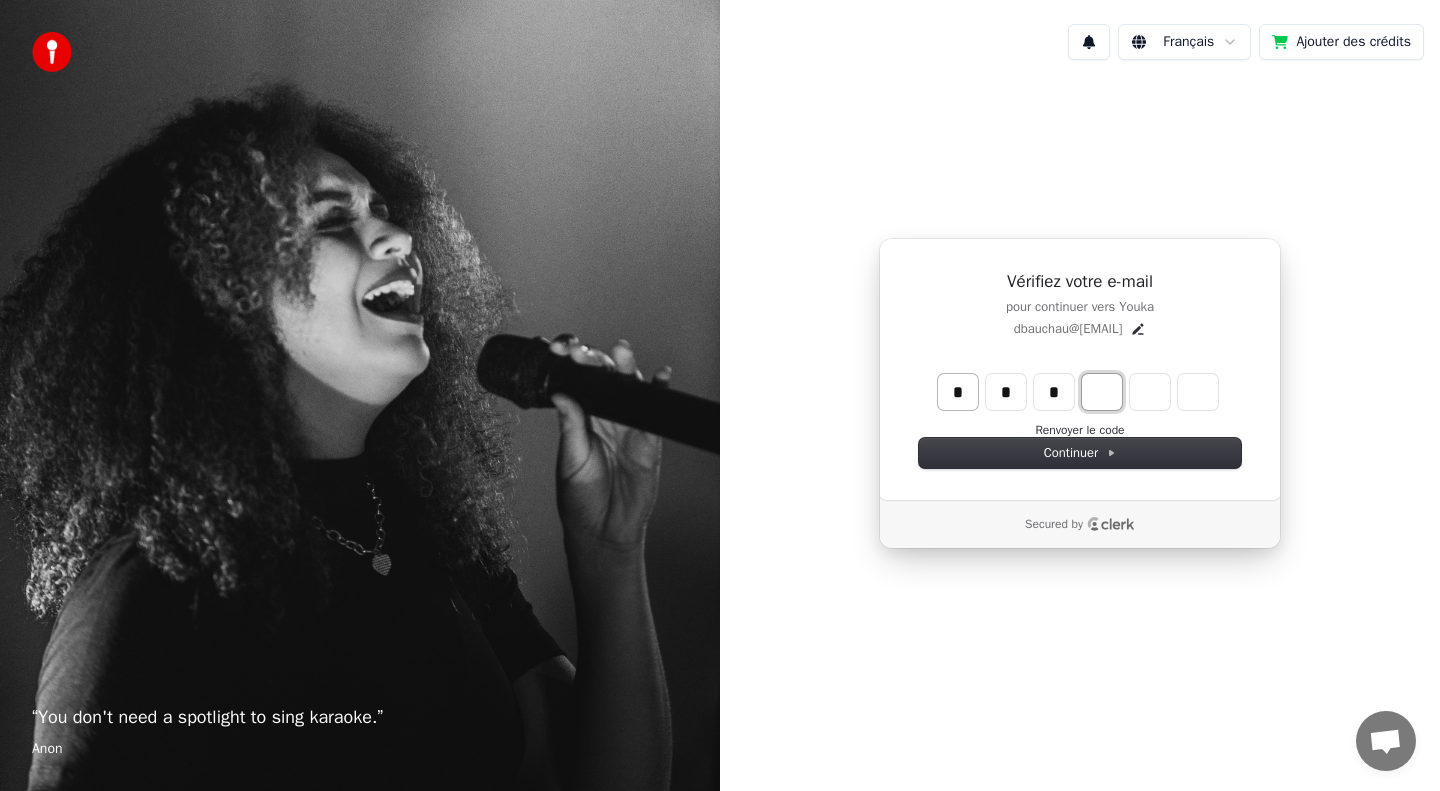 type on "***" 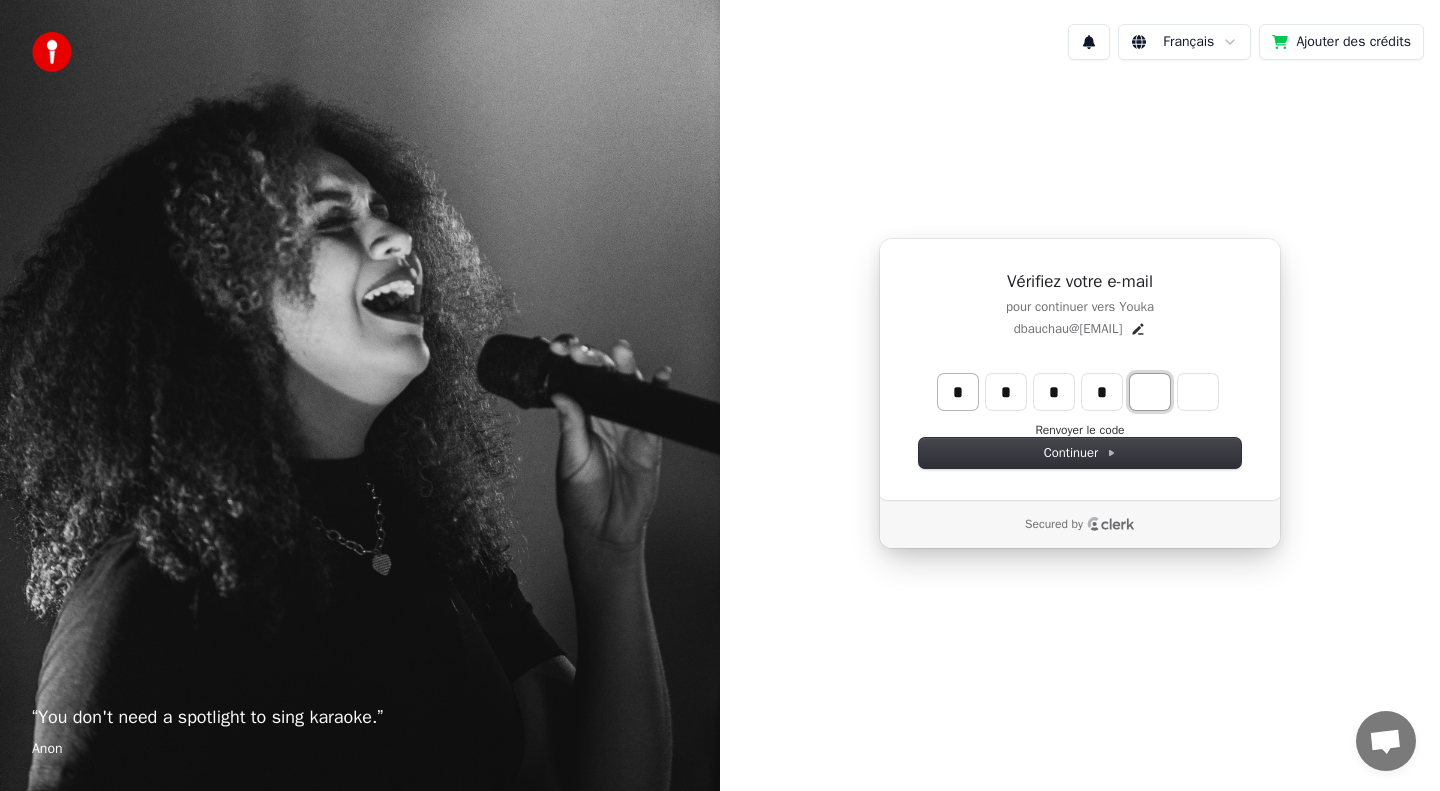 type on "****" 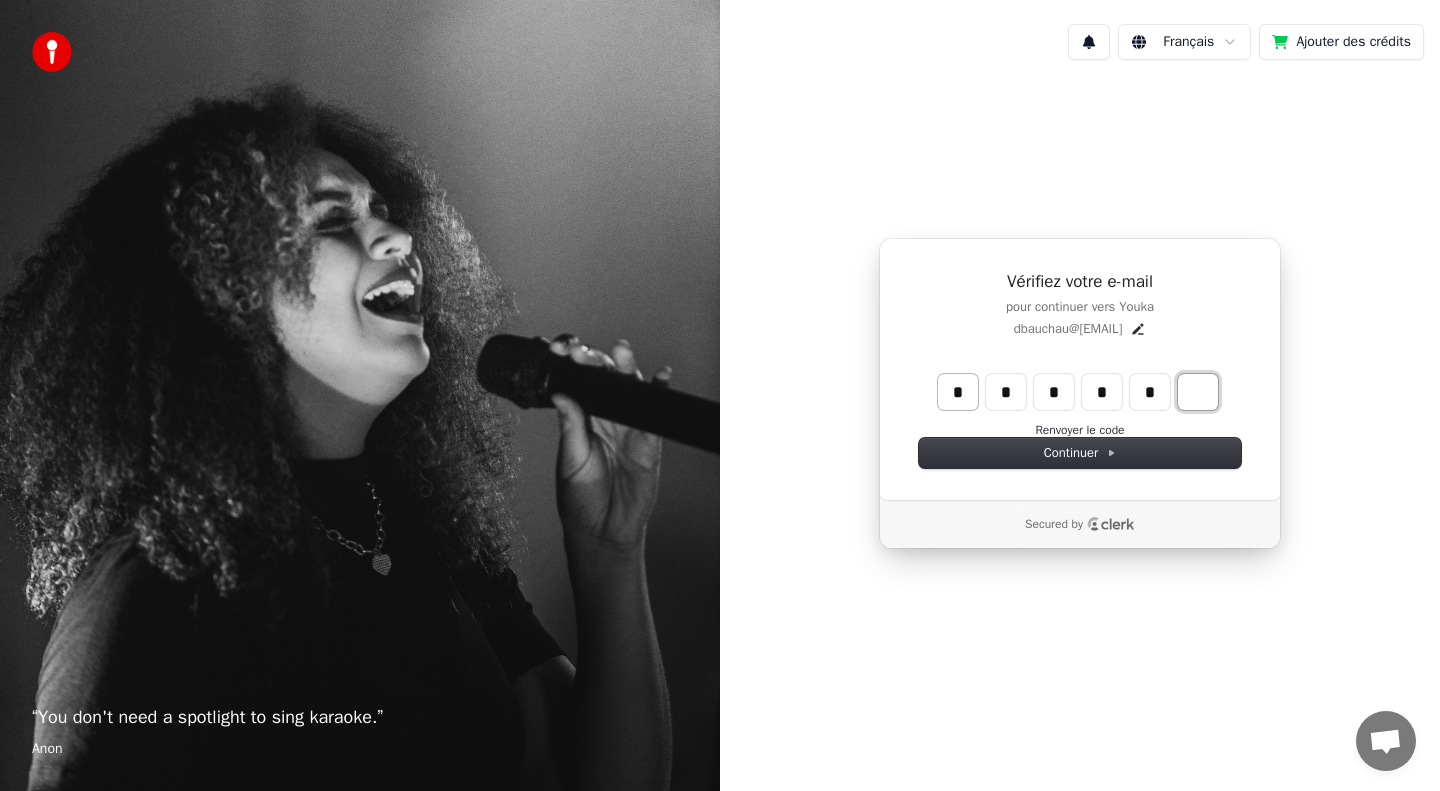type on "*****" 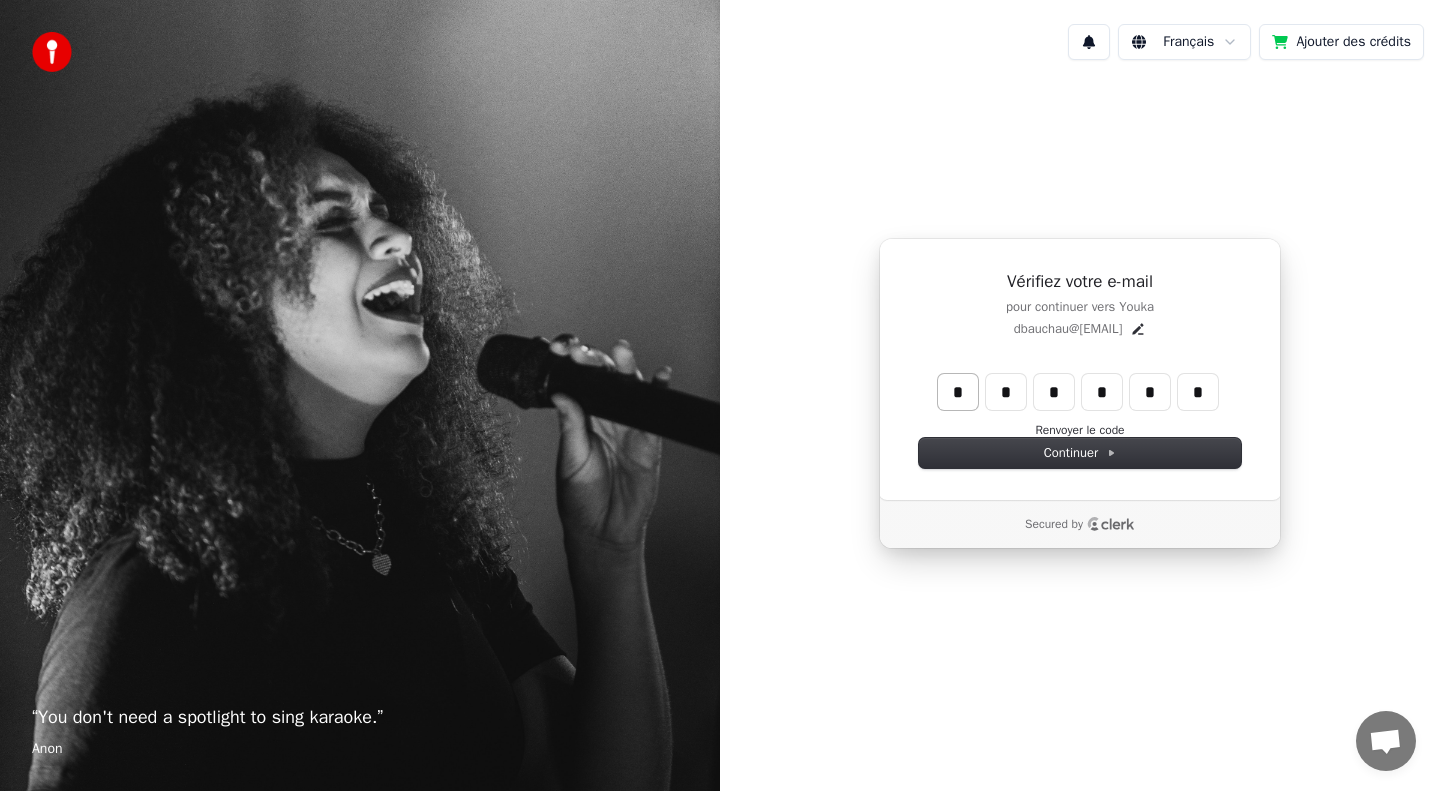 type on "******" 